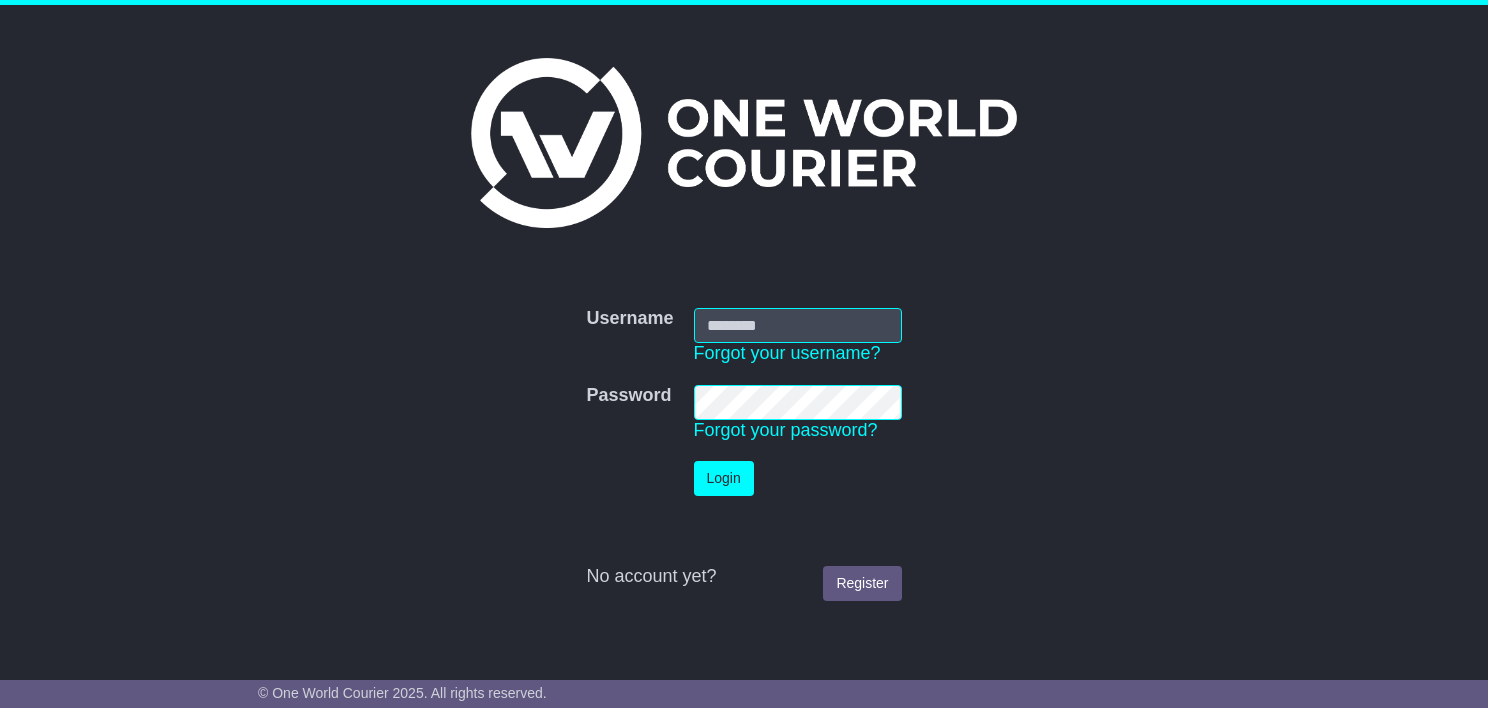 scroll, scrollTop: 0, scrollLeft: 0, axis: both 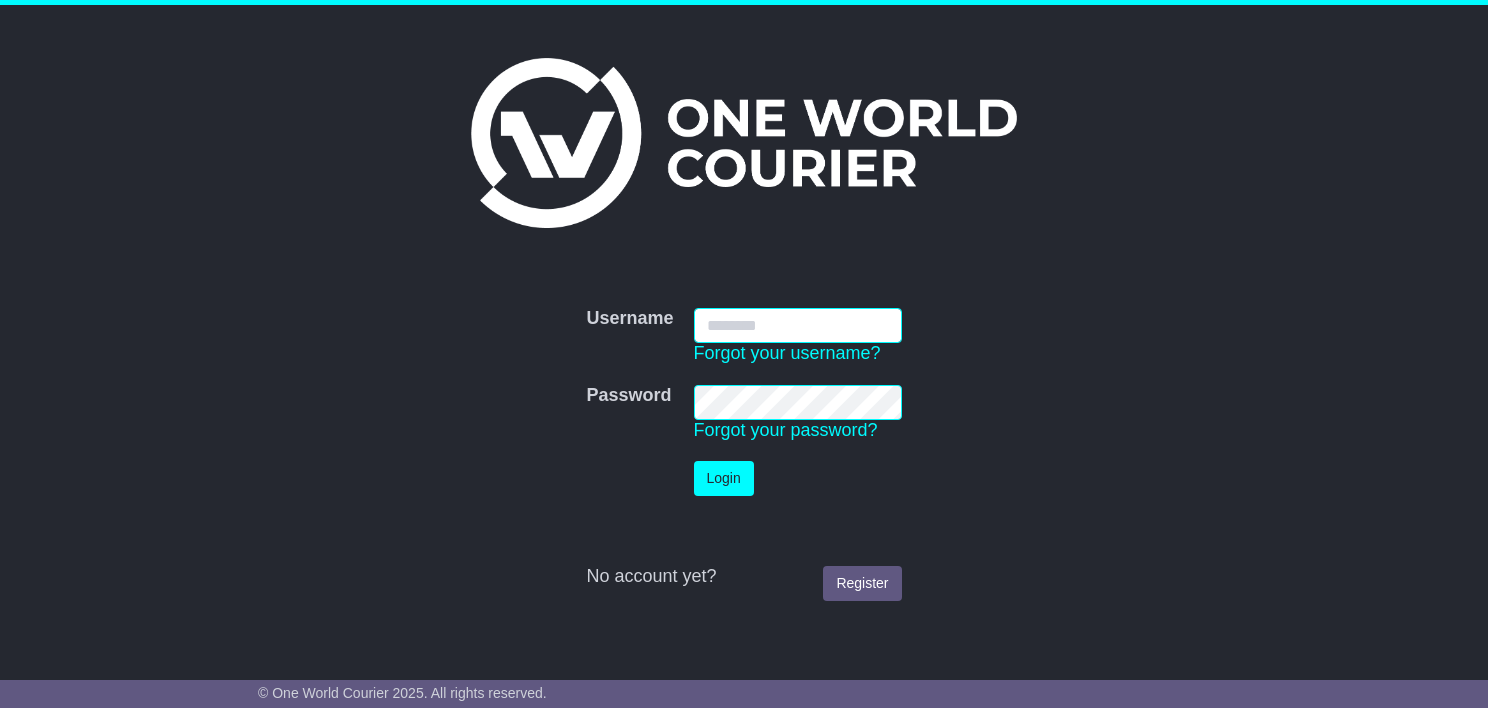 type on "**********" 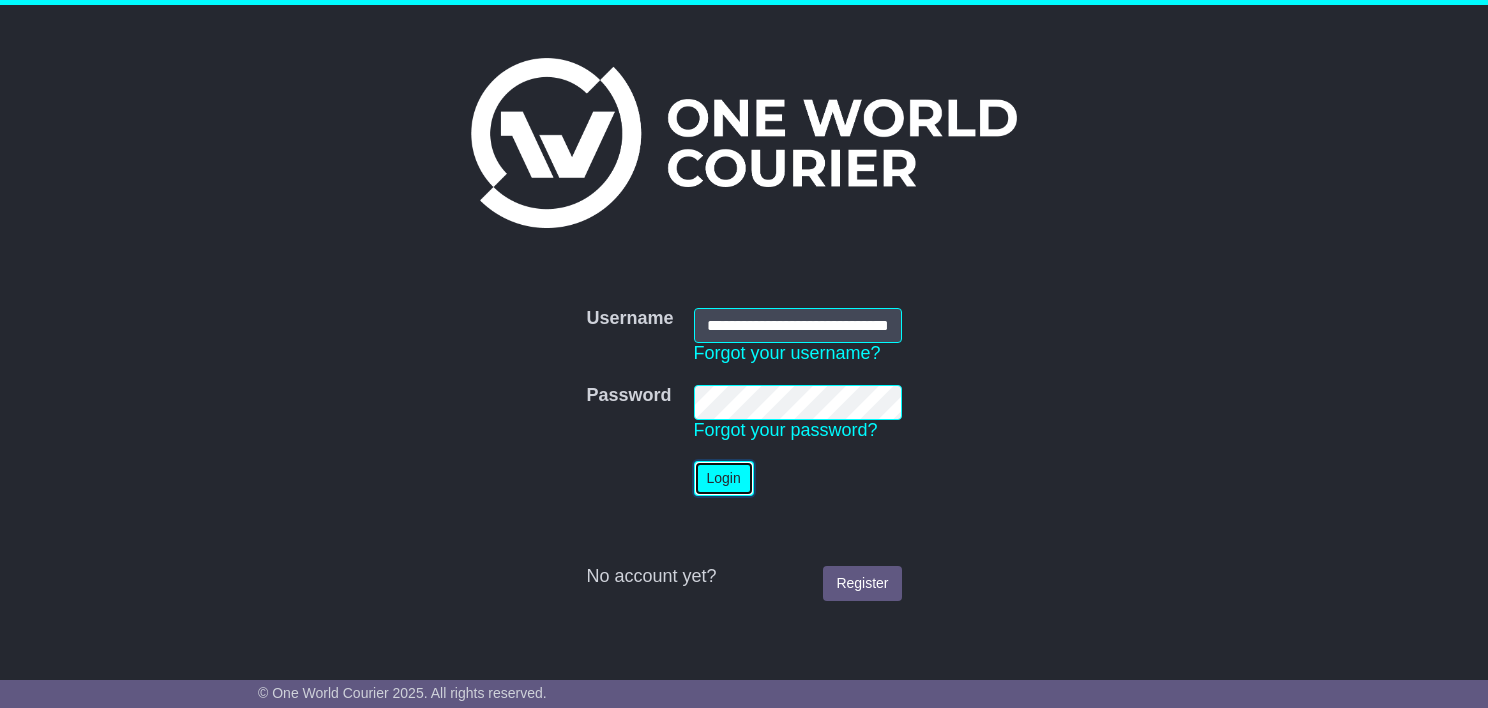 click on "Login" at bounding box center (724, 478) 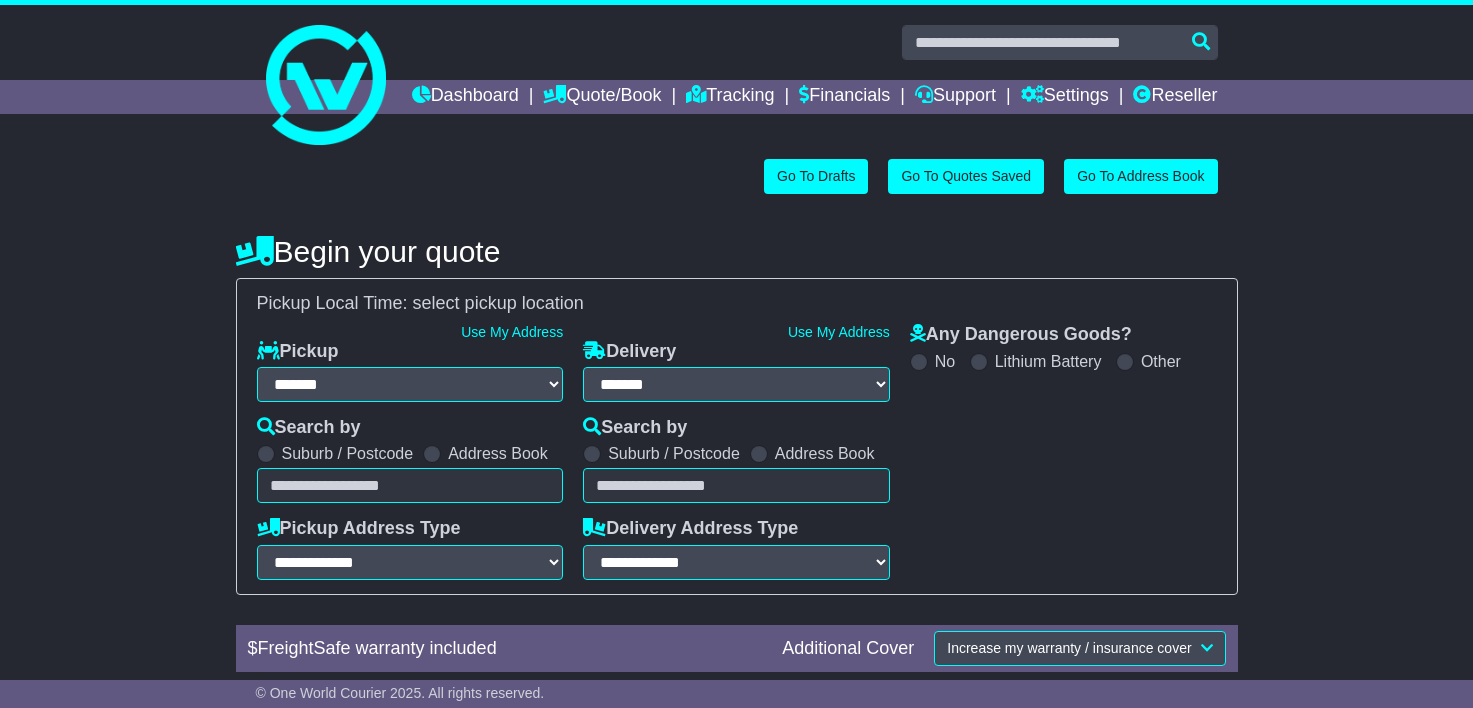 select on "**" 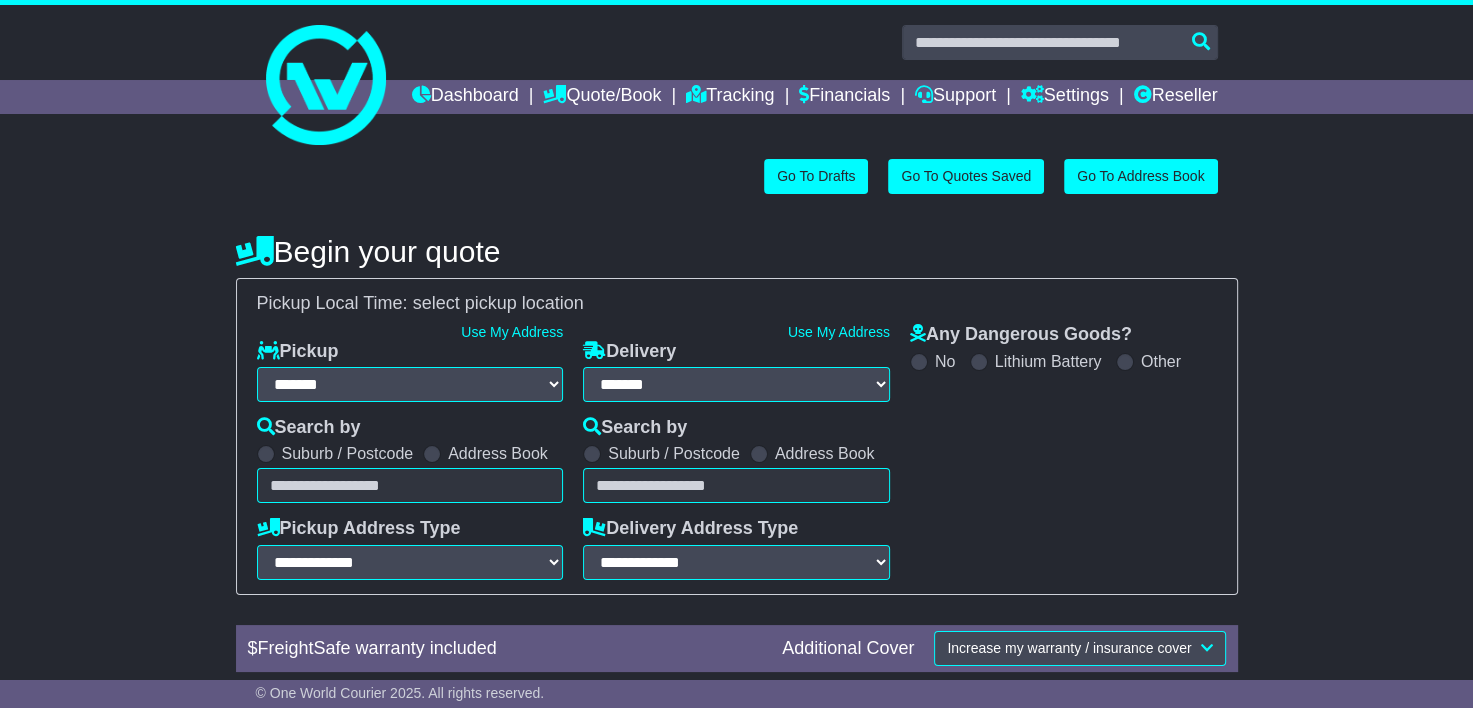 scroll, scrollTop: 0, scrollLeft: 0, axis: both 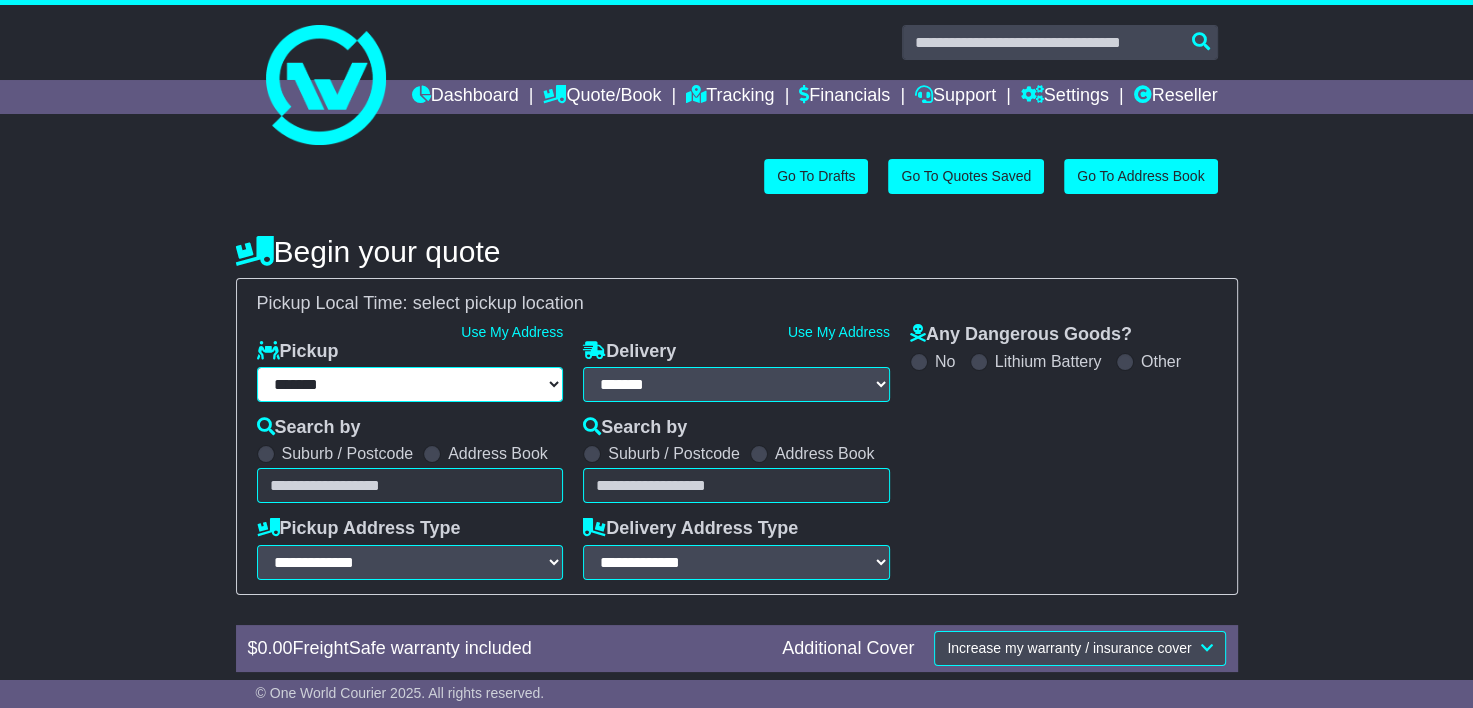 click on "**********" at bounding box center [410, 384] 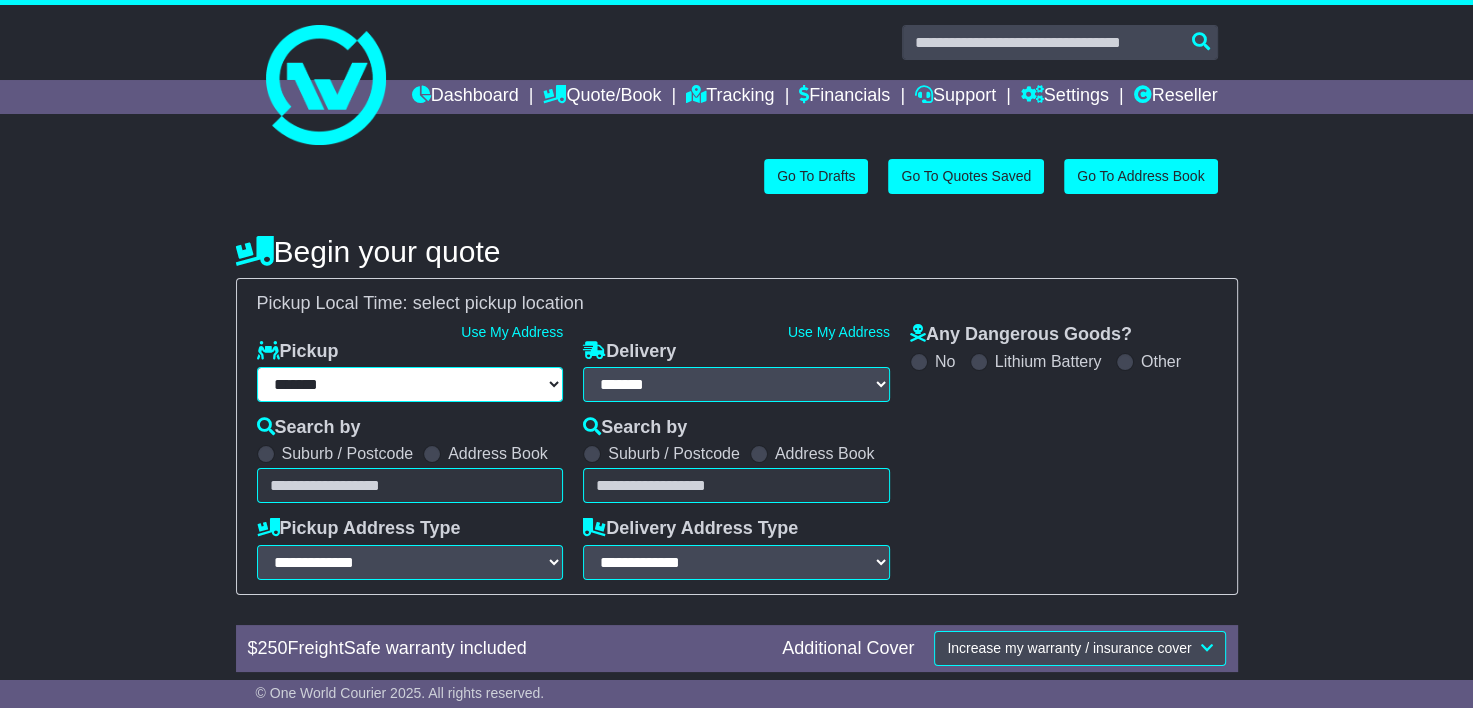 select on "***" 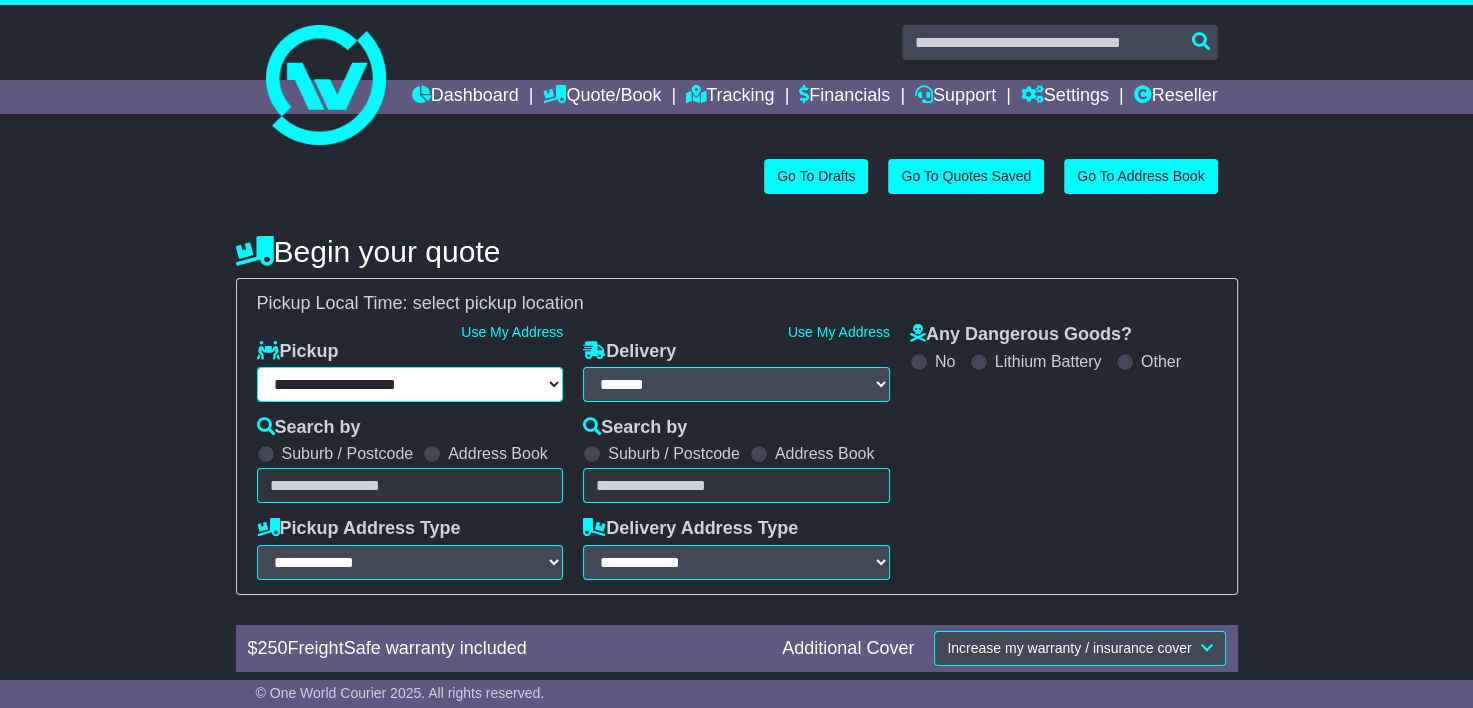 click on "**********" at bounding box center (410, 384) 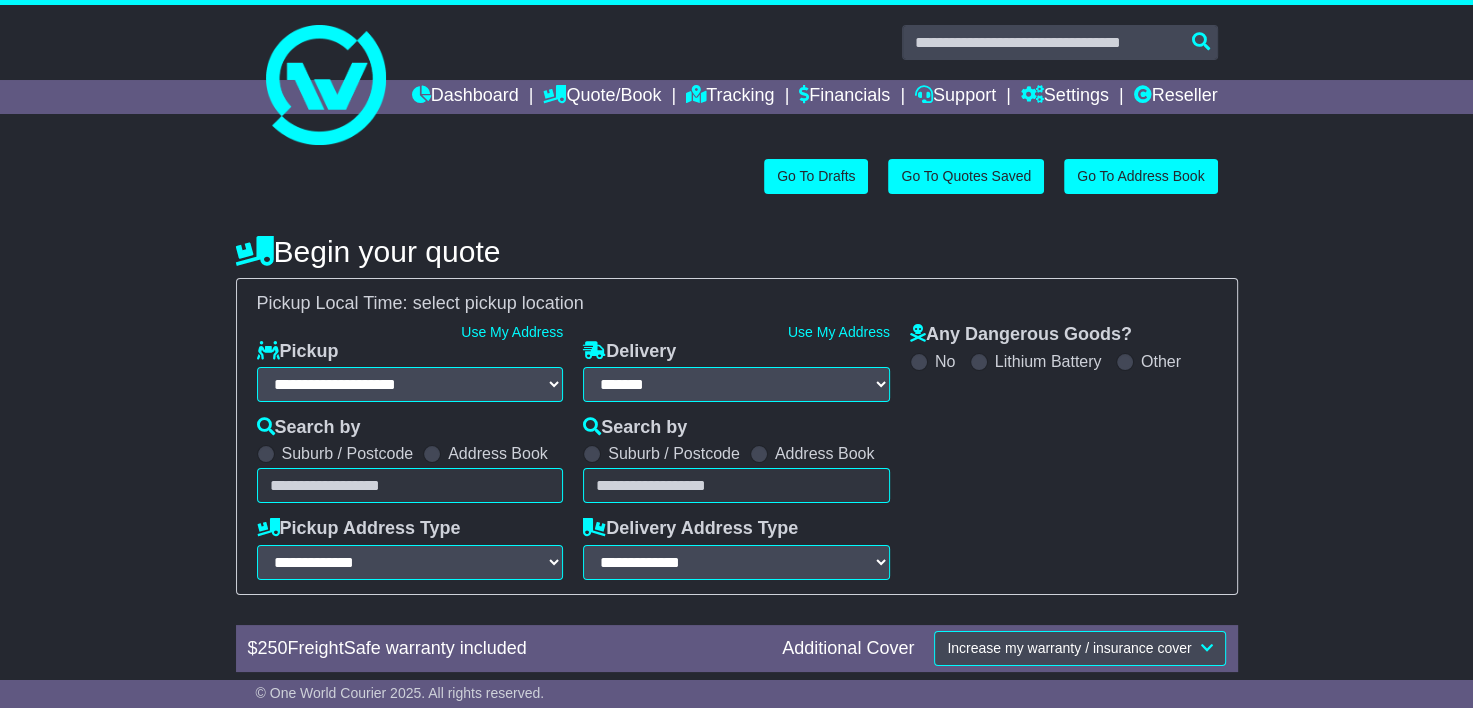 click at bounding box center (410, 485) 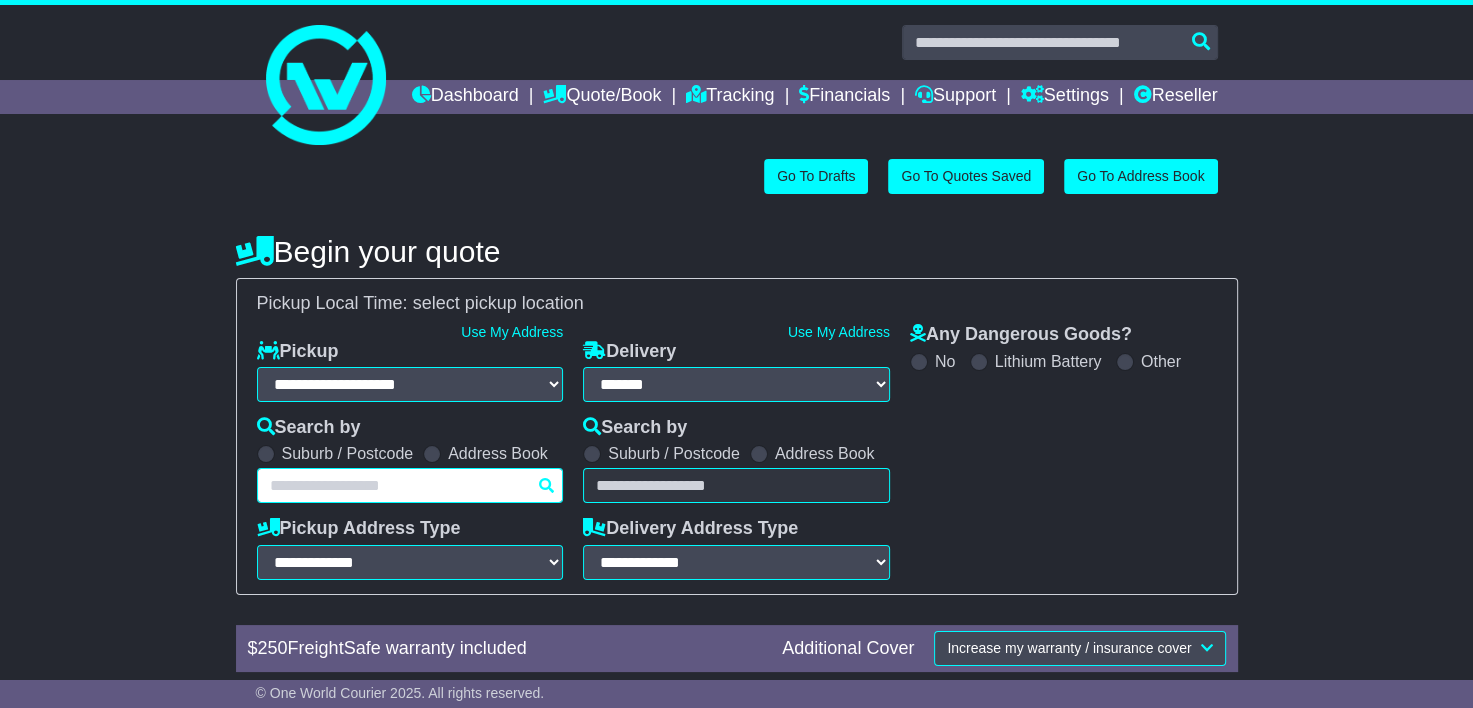 paste on "*****" 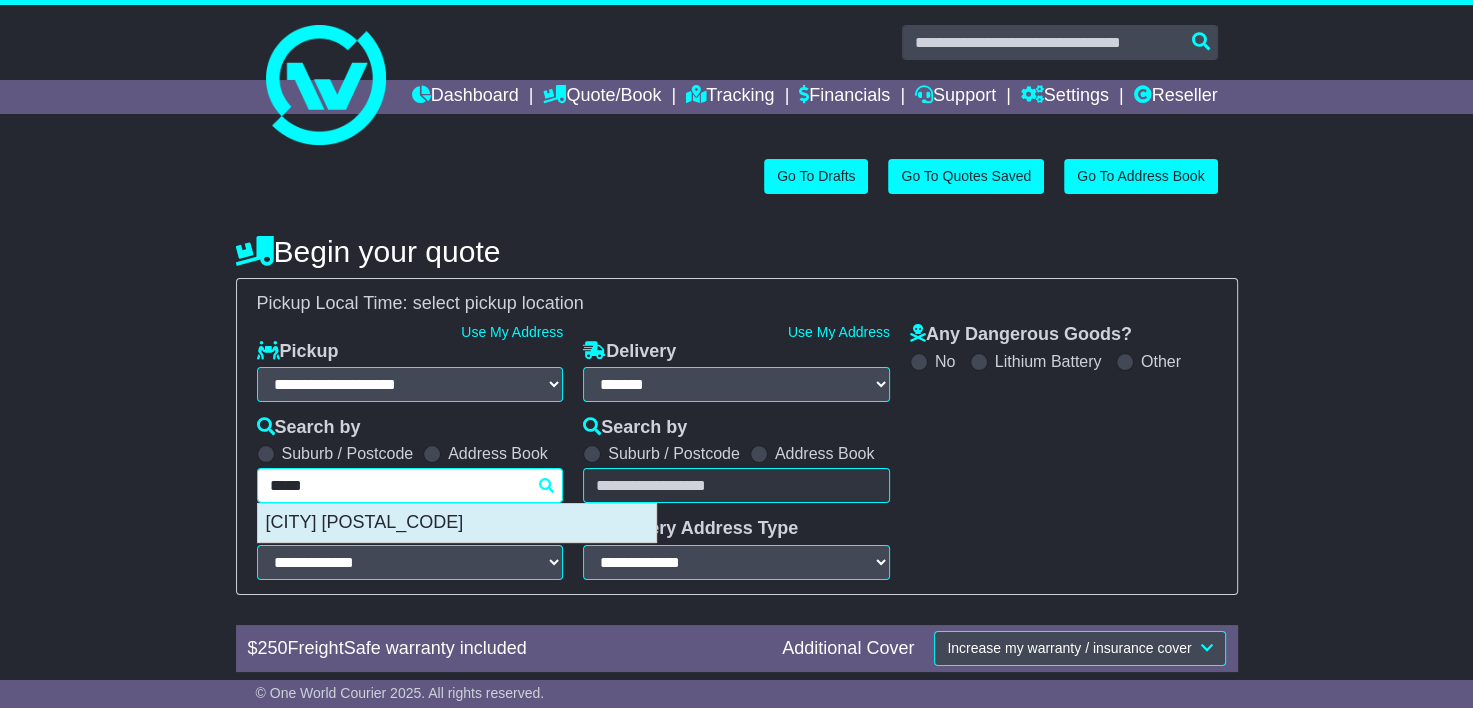 click on "[CITY] [POSTAL_CODE]" at bounding box center (457, 523) 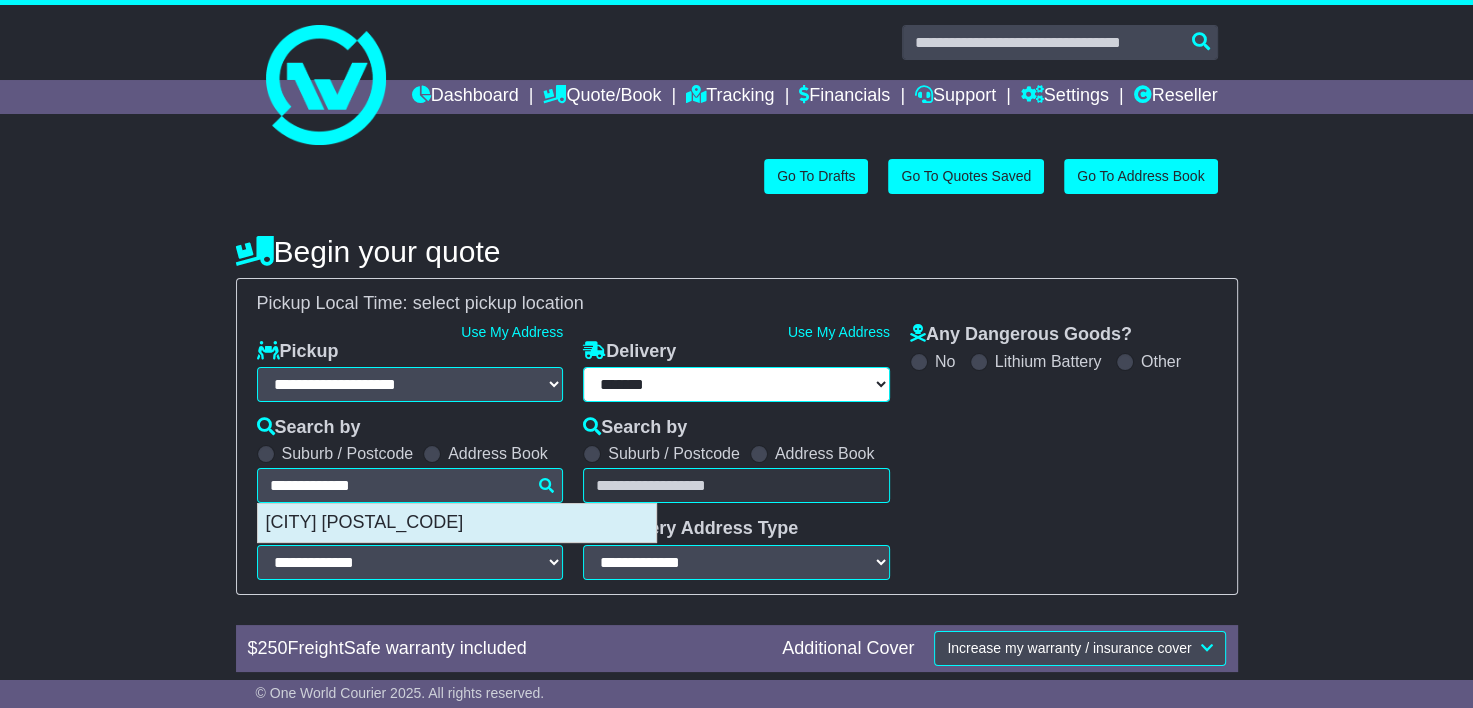 type on "**********" 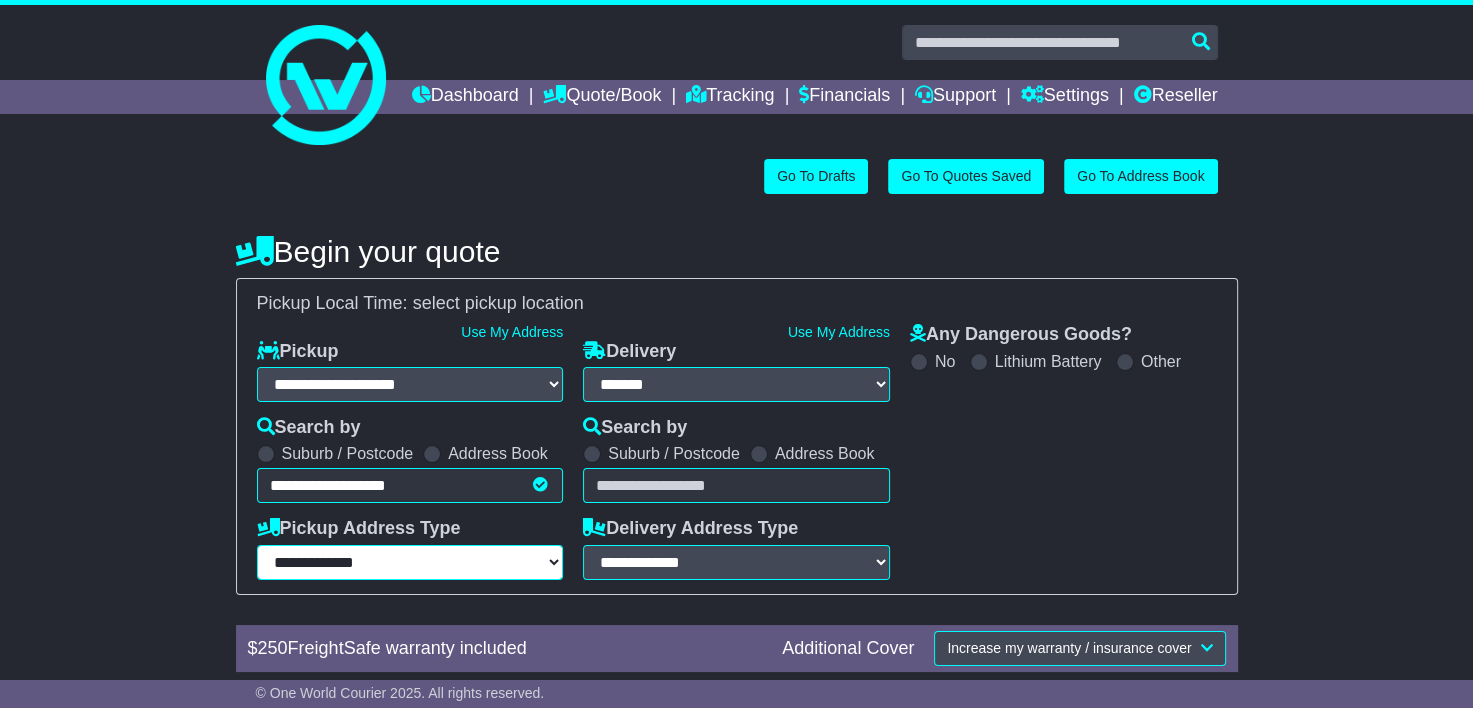 click on "**********" at bounding box center (410, 562) 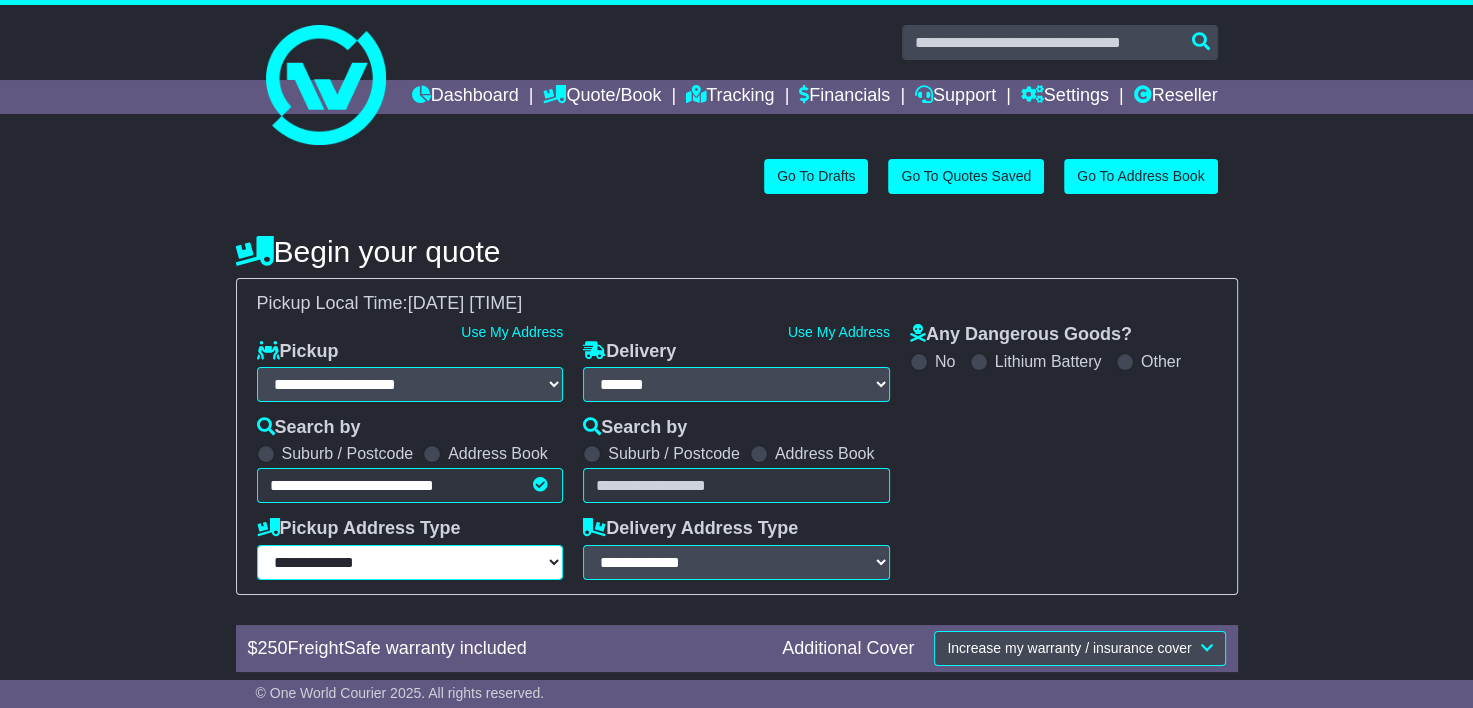 select on "**********" 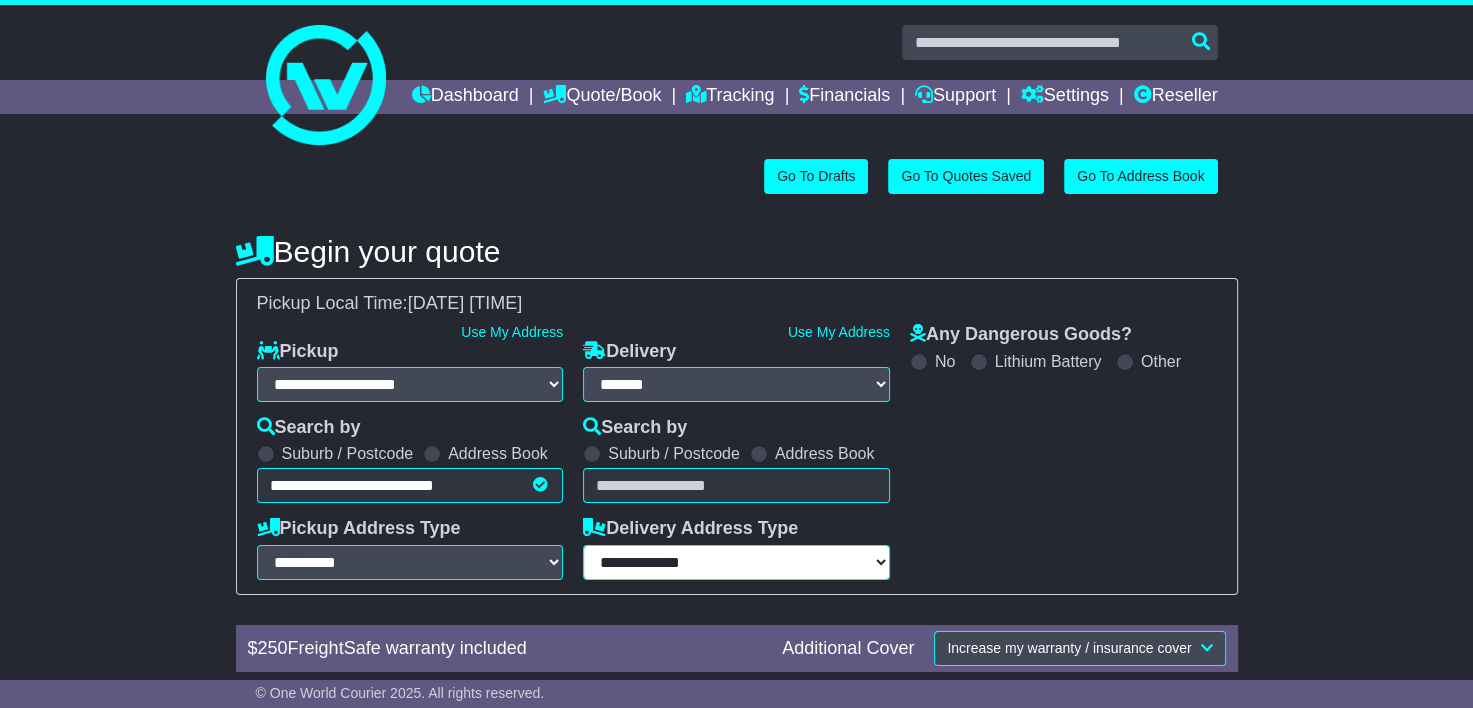 click on "**********" at bounding box center (736, 562) 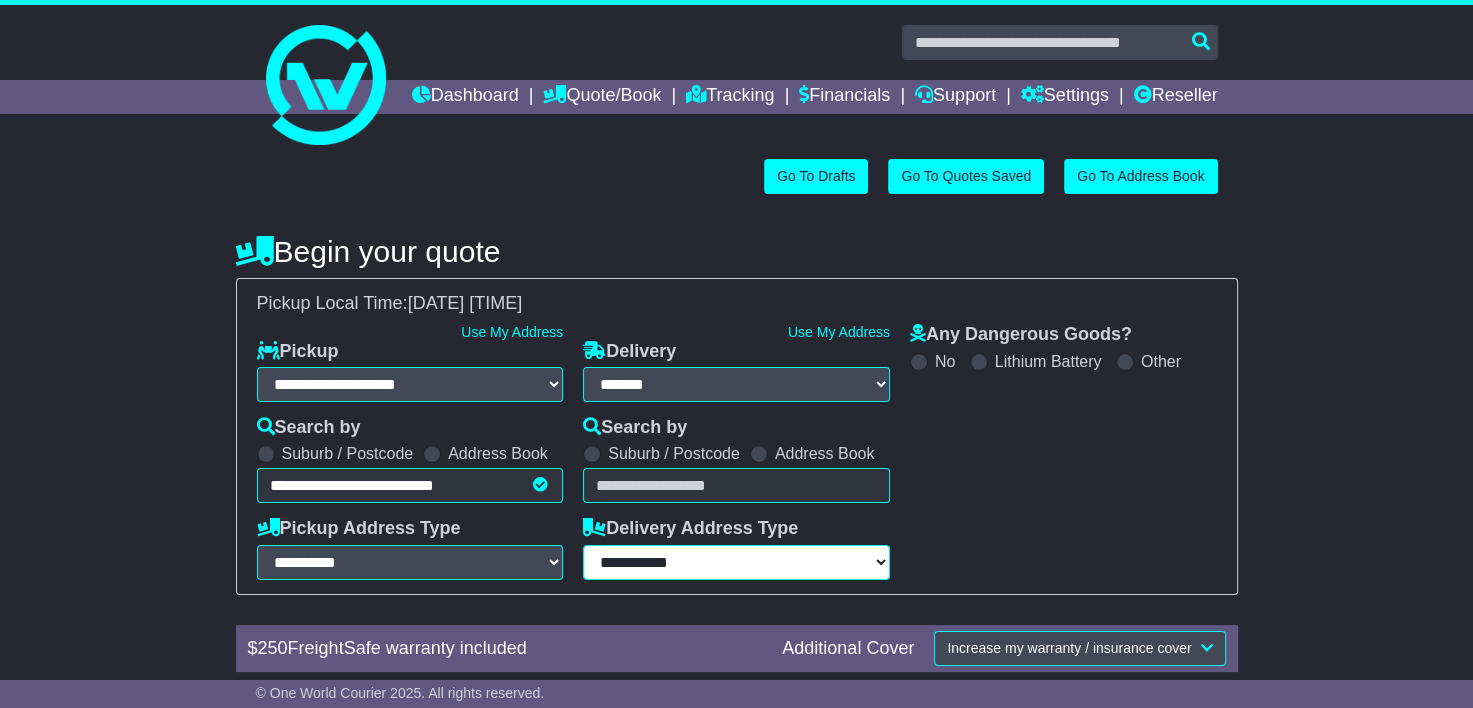 click on "**********" at bounding box center [736, 562] 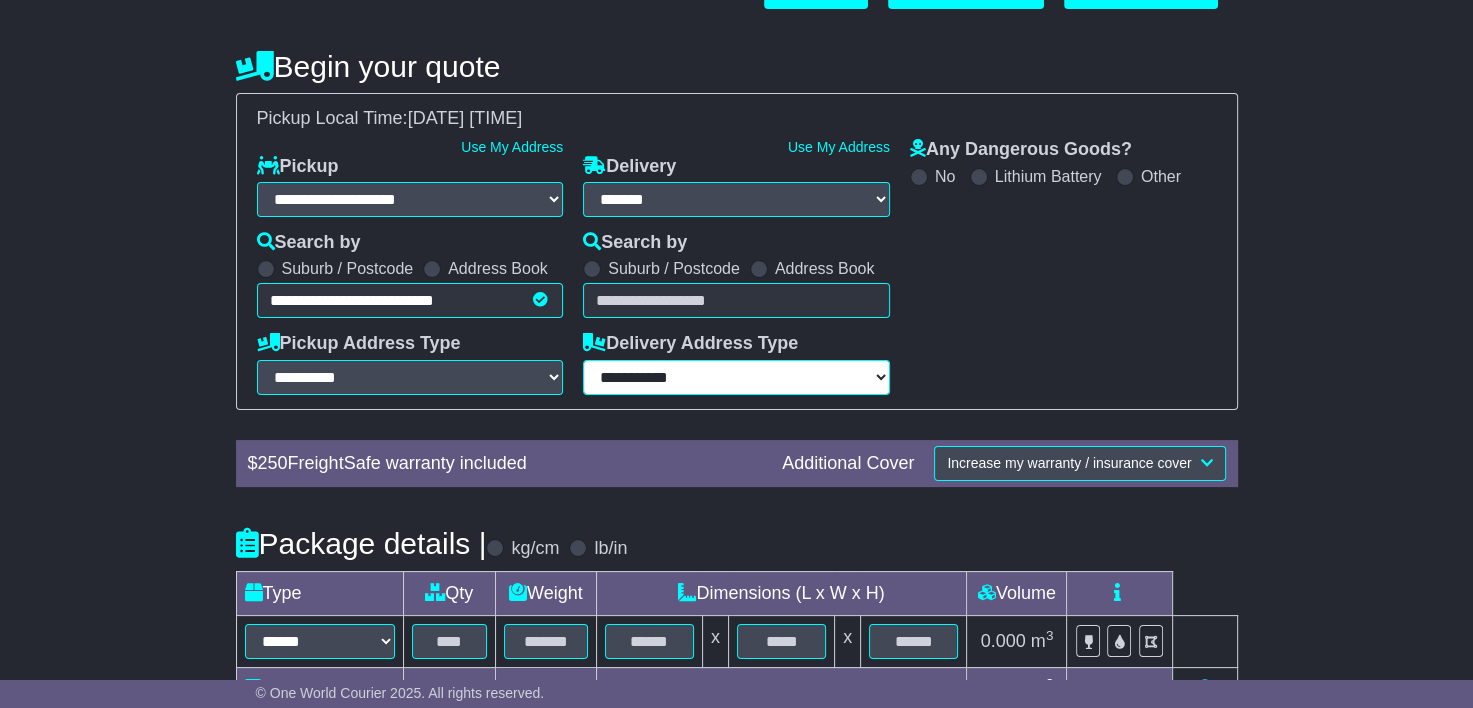 scroll, scrollTop: 336, scrollLeft: 0, axis: vertical 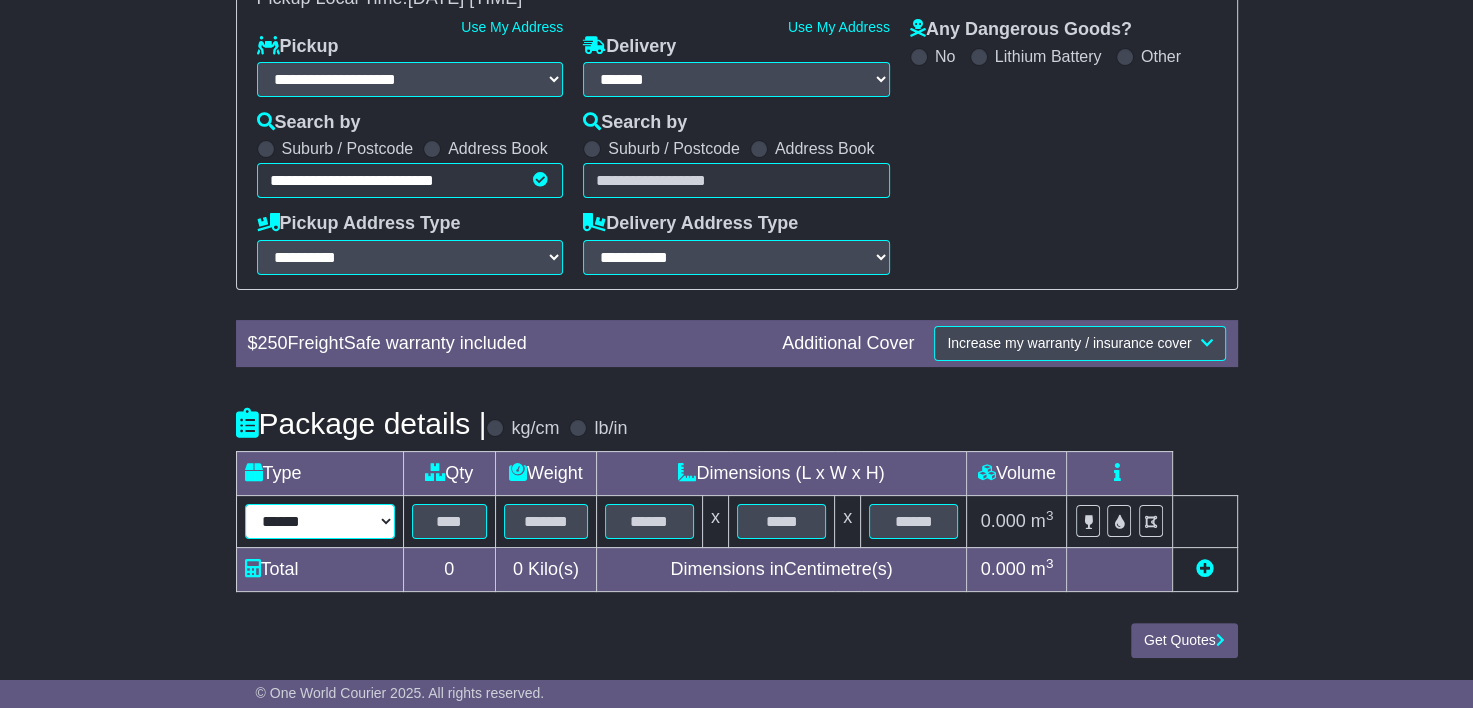 click on "****** ****** *** ******** ***** **** **** ****** *** *******" at bounding box center (320, 521) 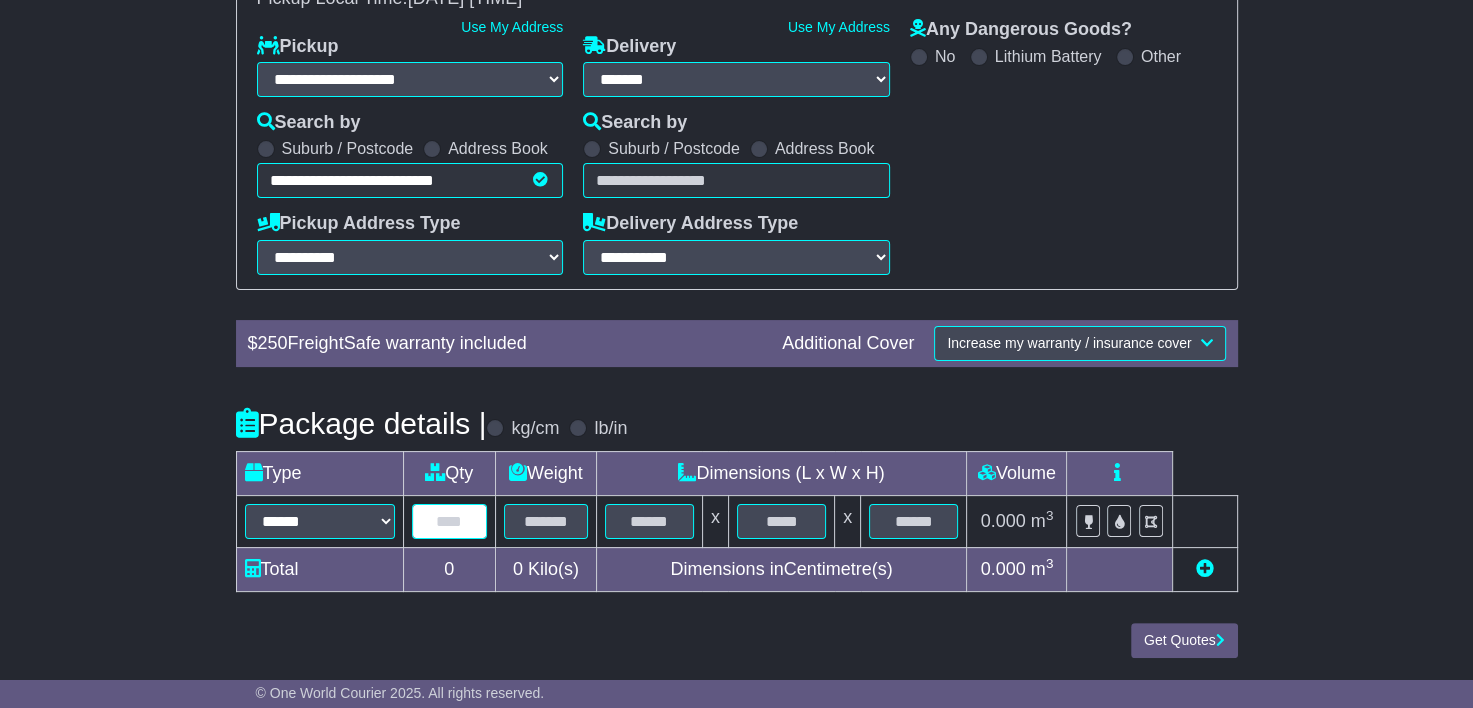 click at bounding box center (450, 521) 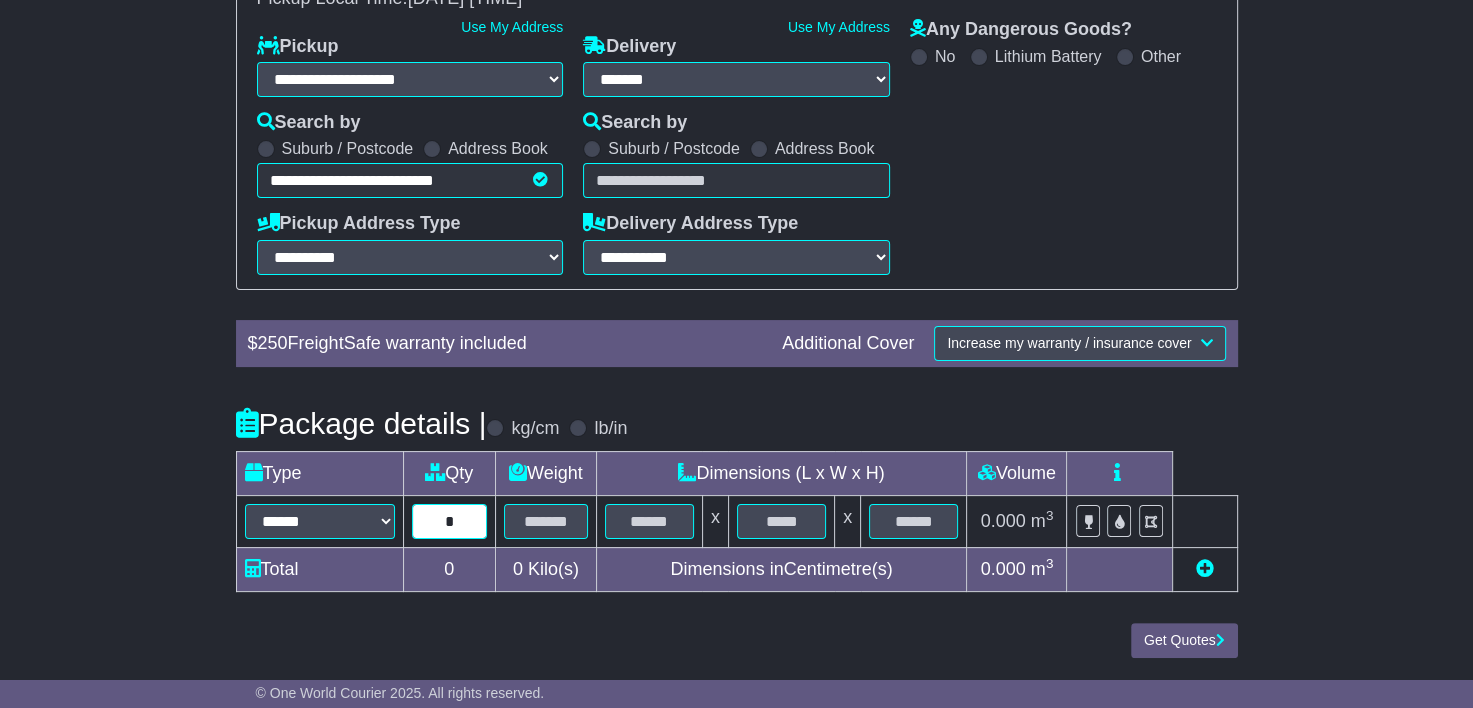 type on "*" 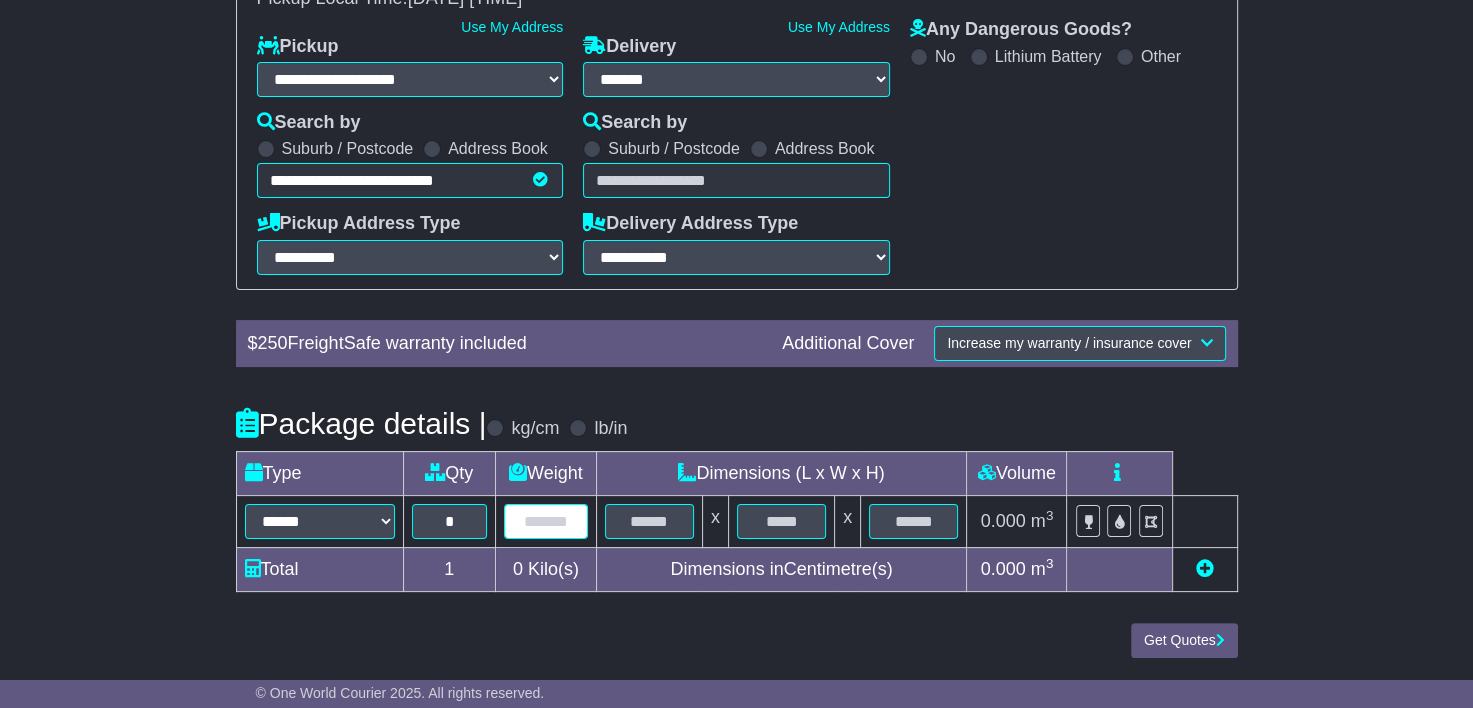 click at bounding box center [546, 521] 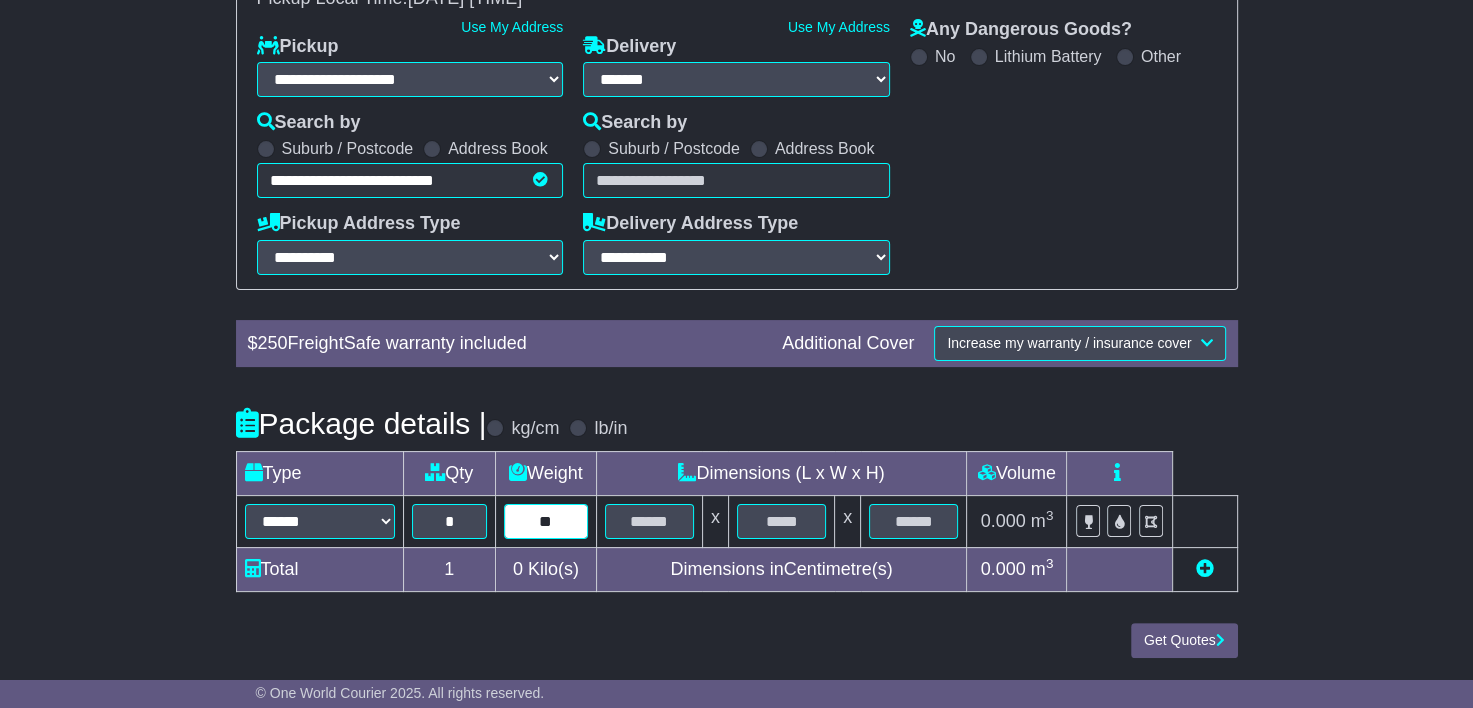 type on "**" 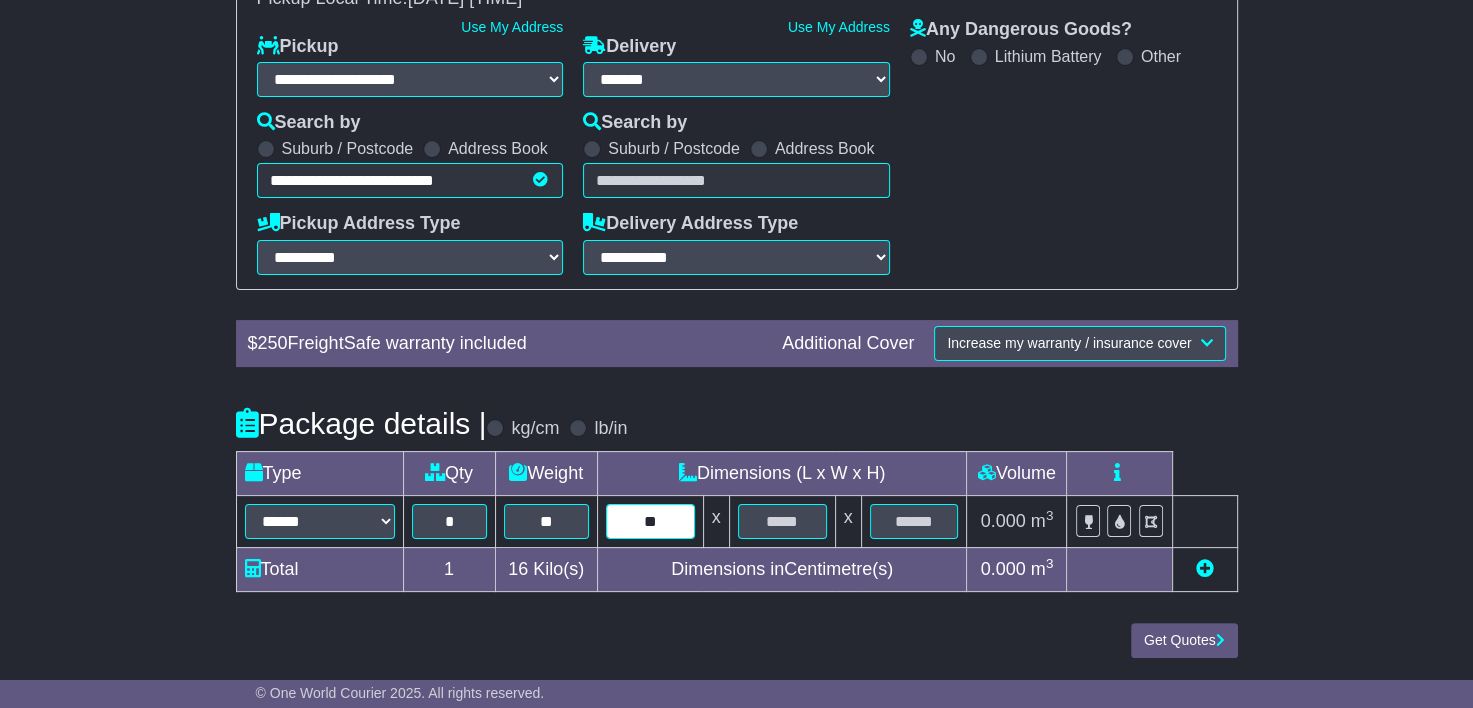 type on "**" 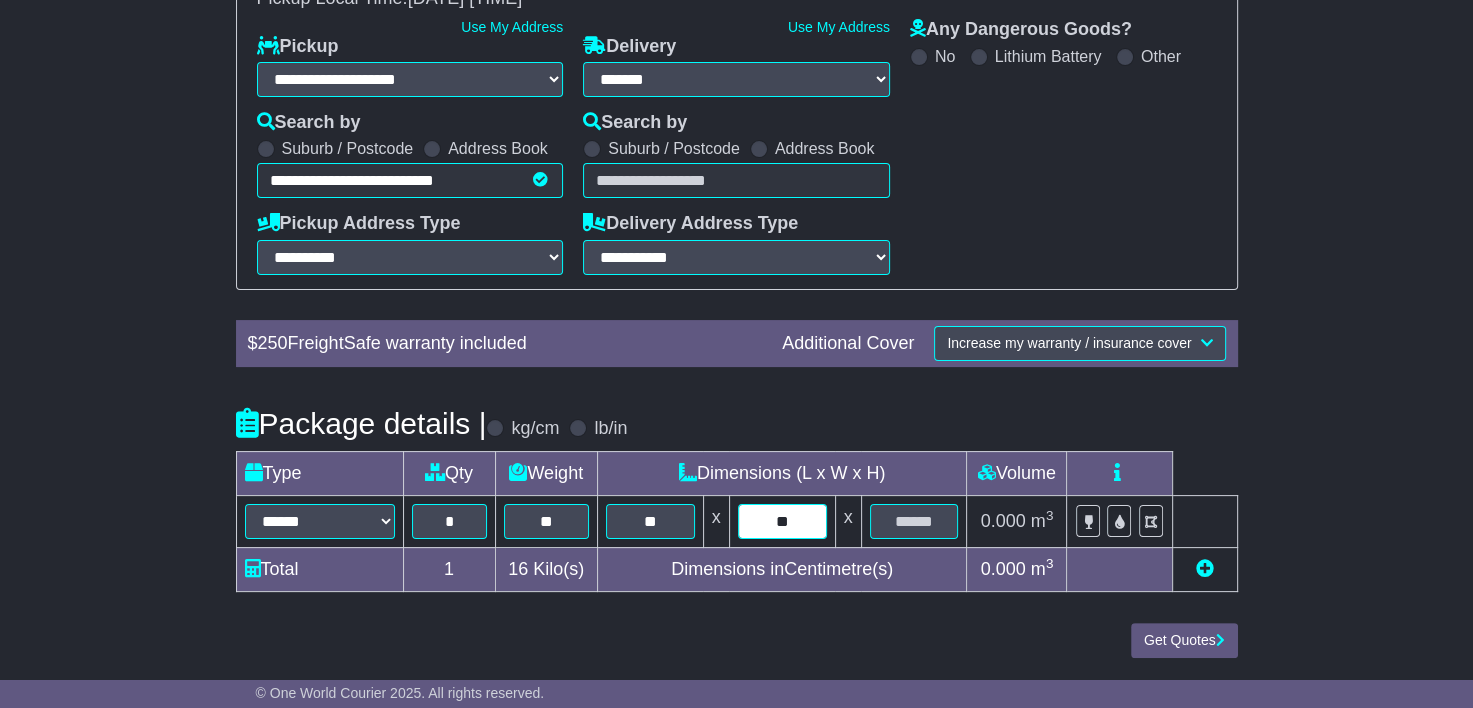 type on "**" 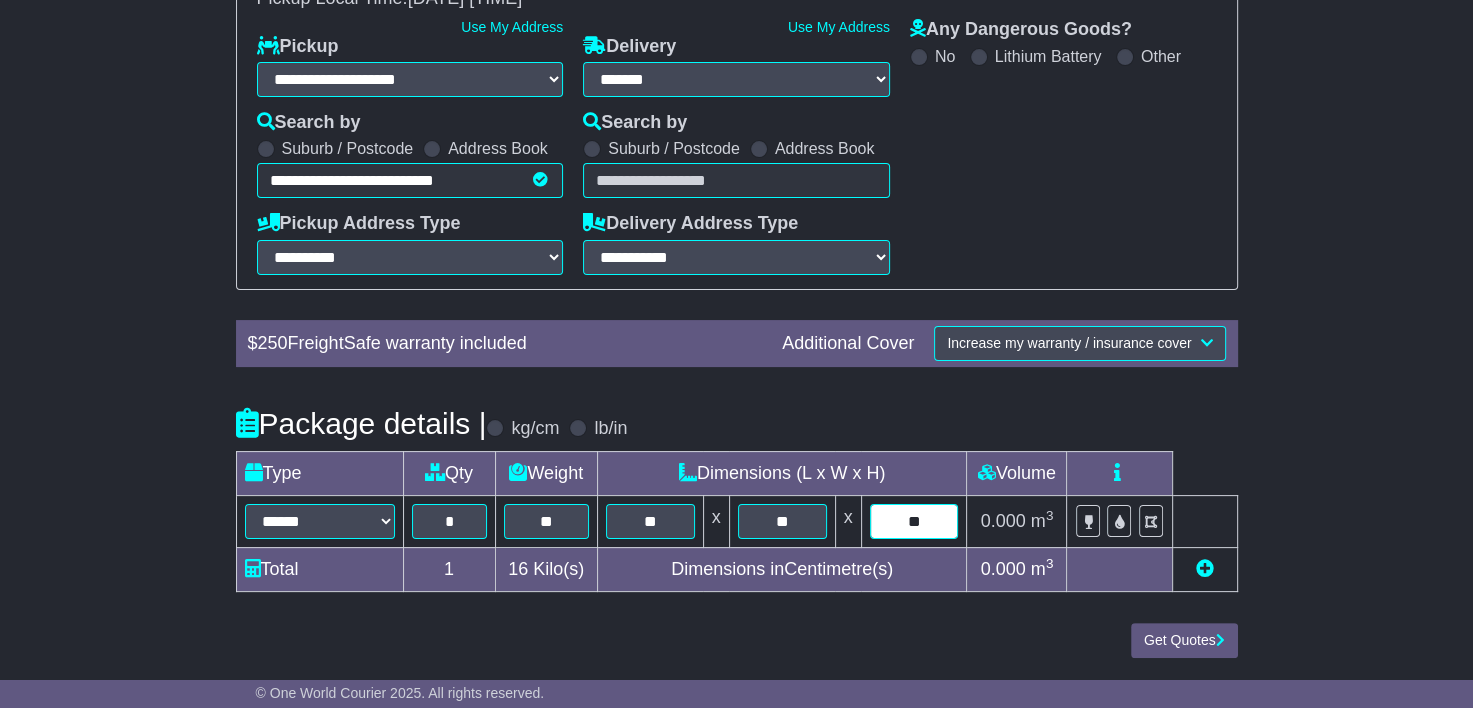 type on "**" 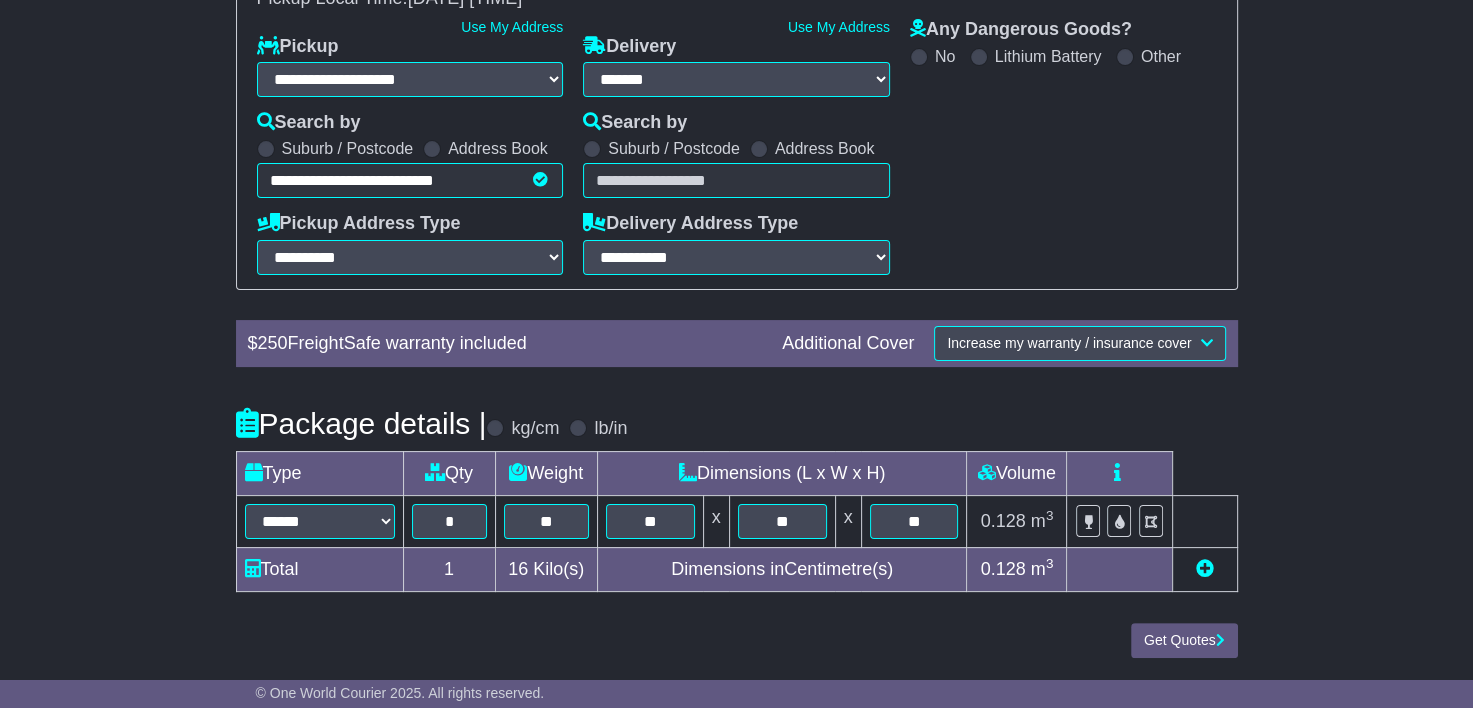 click on "Get Quotes" at bounding box center (737, 640) 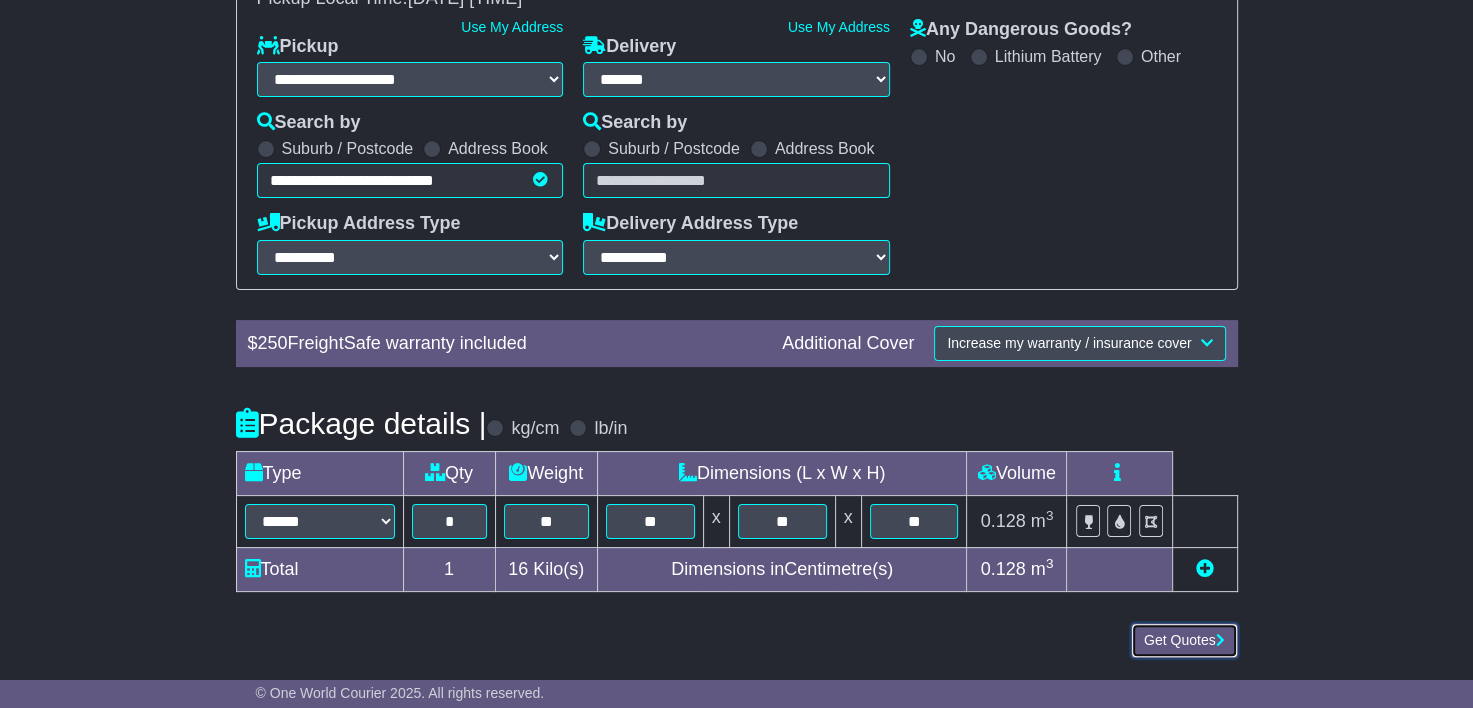 click on "Get Quotes" at bounding box center (1184, 640) 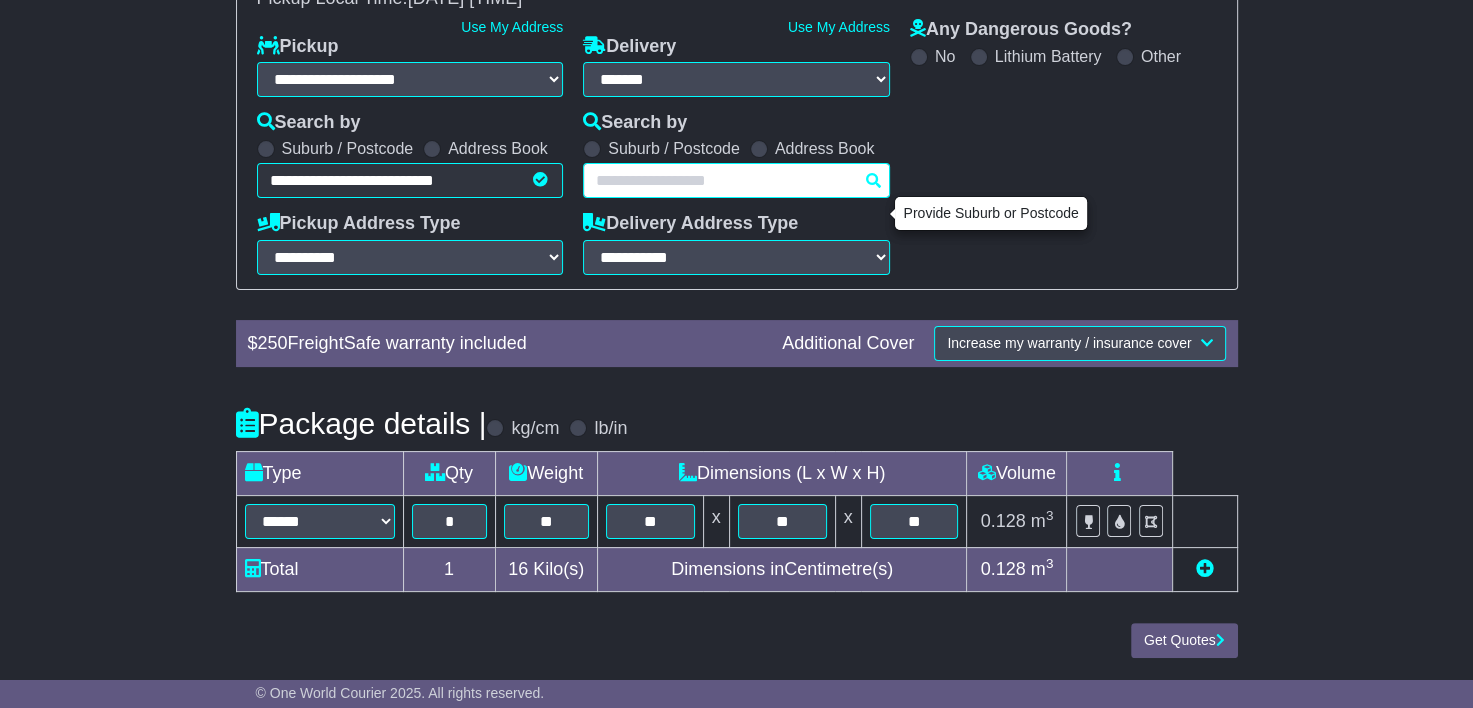 click at bounding box center (736, 180) 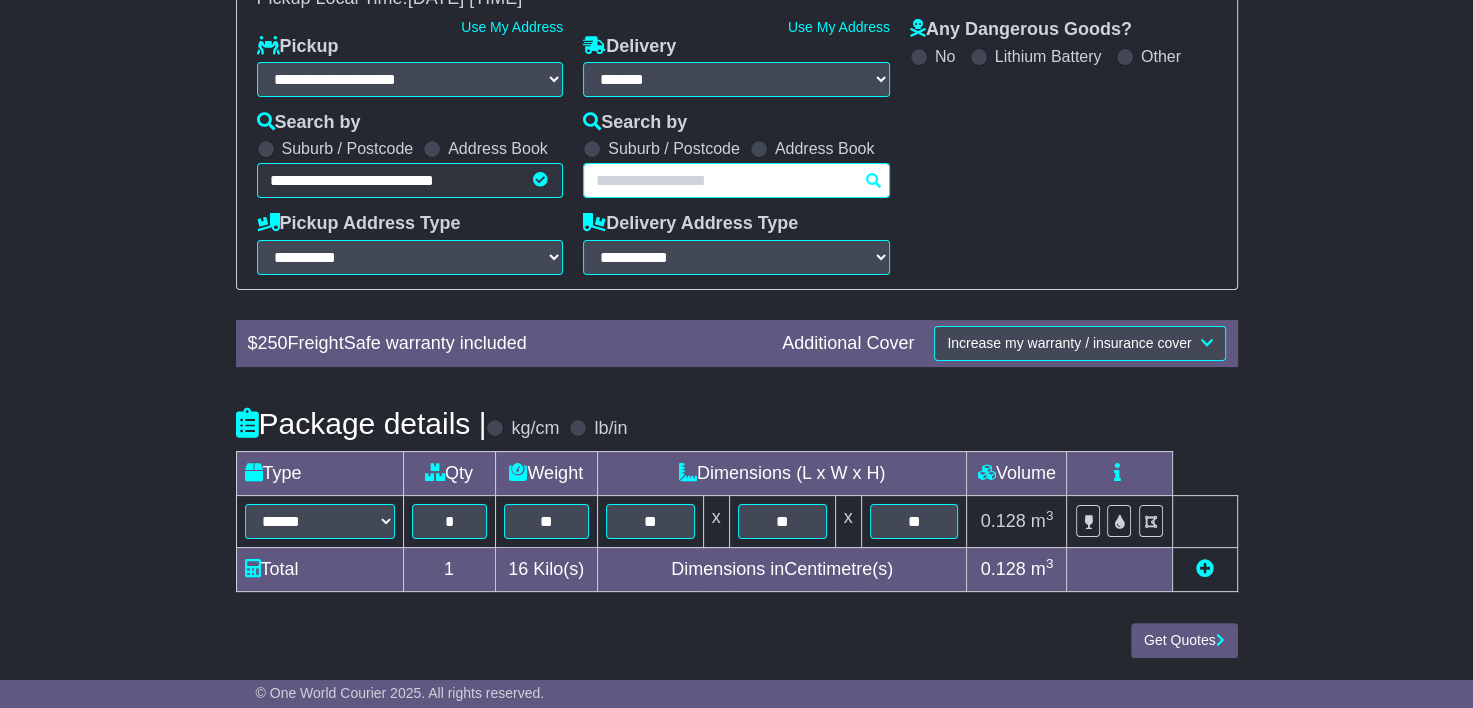 click at bounding box center [736, 180] 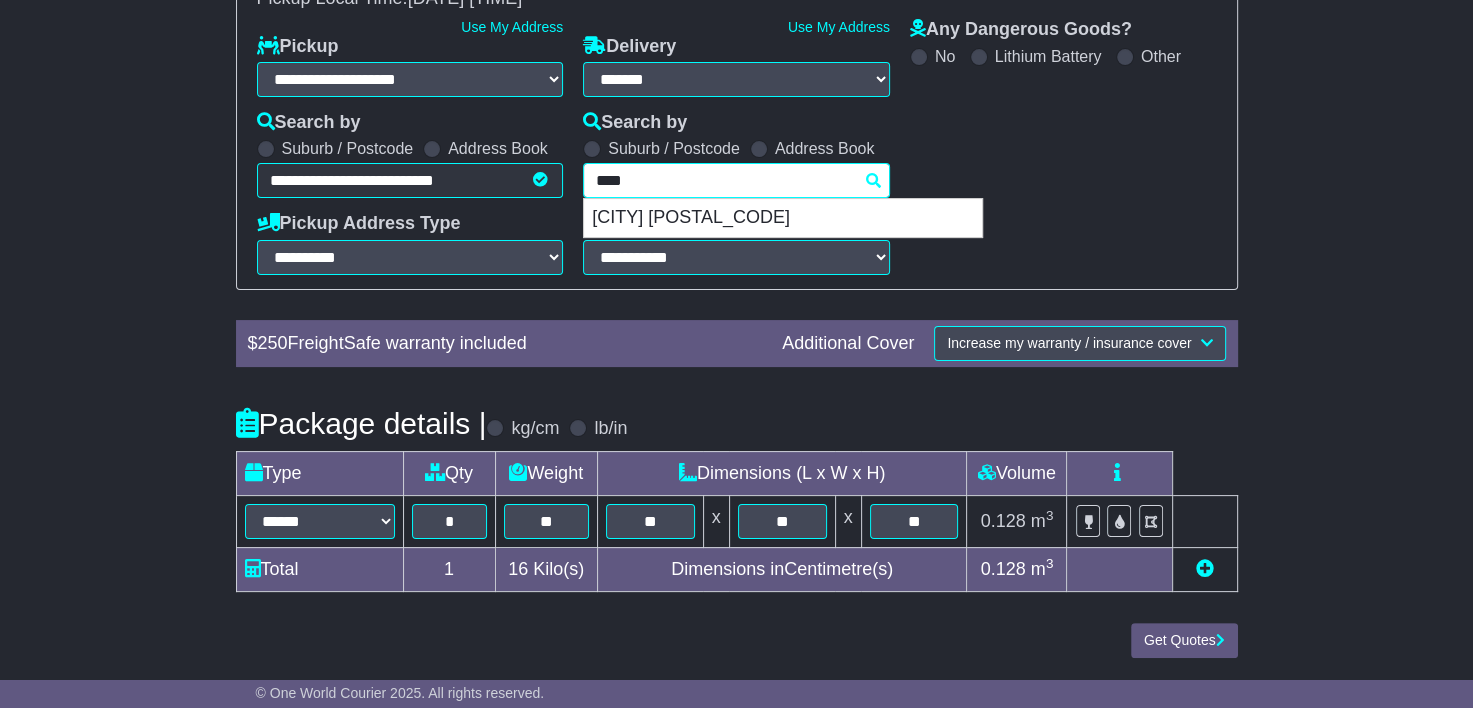 click on "[CITY] [POSTAL_CODE]" at bounding box center [783, 218] 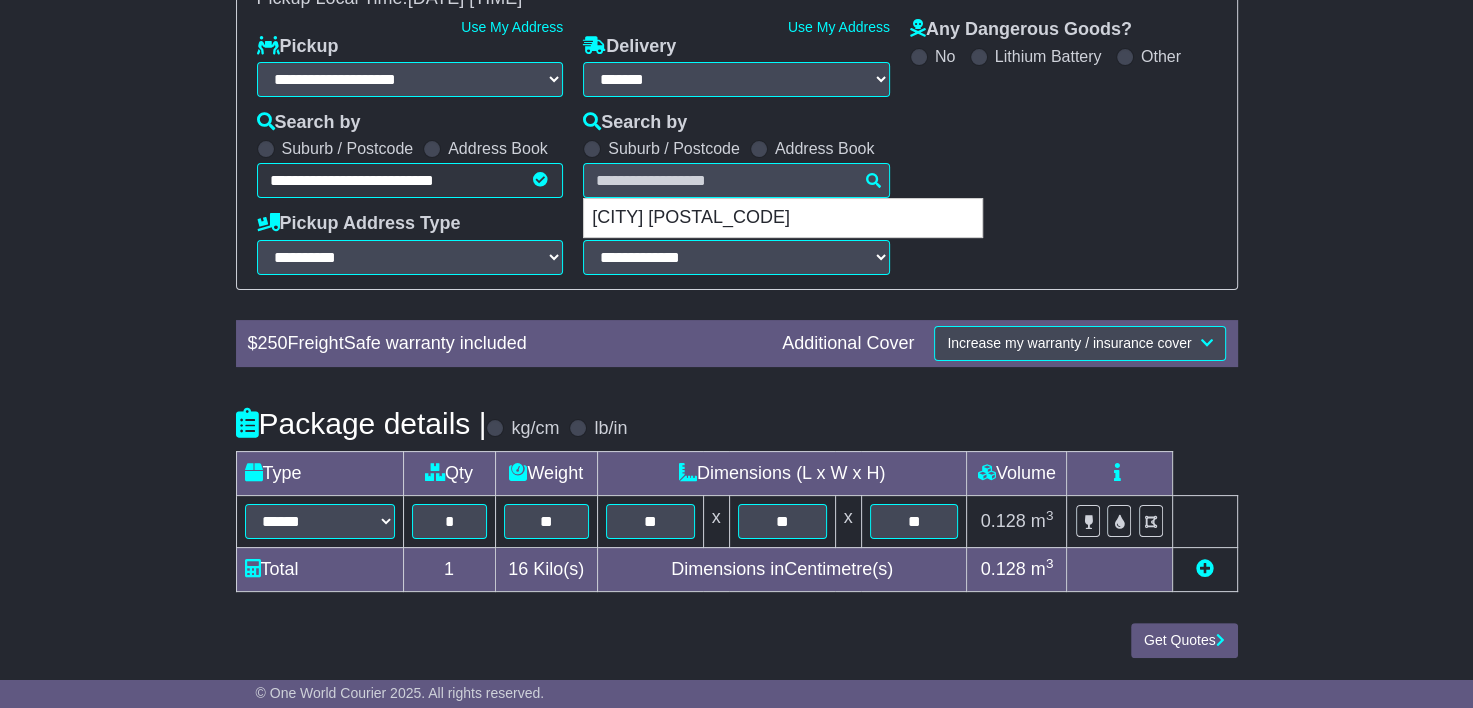type on "**********" 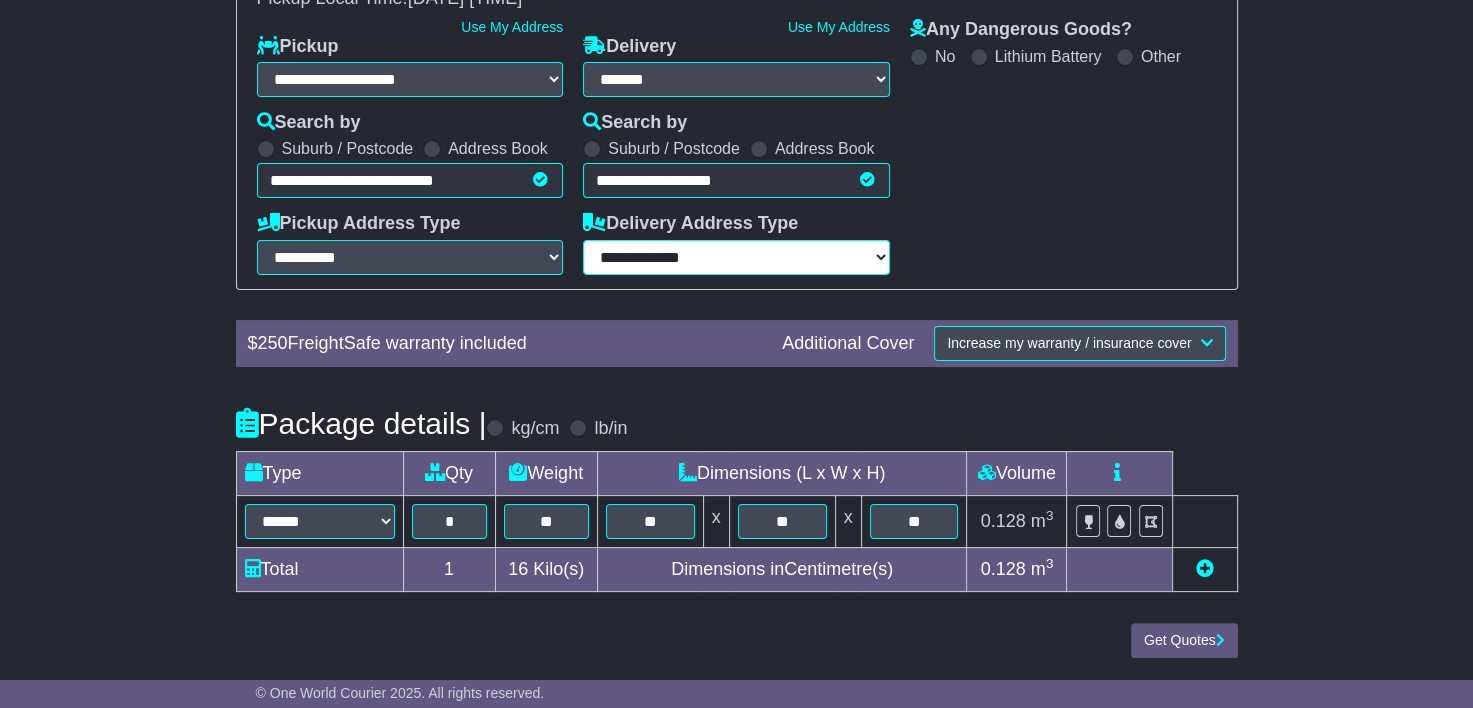 click on "**********" at bounding box center (736, 257) 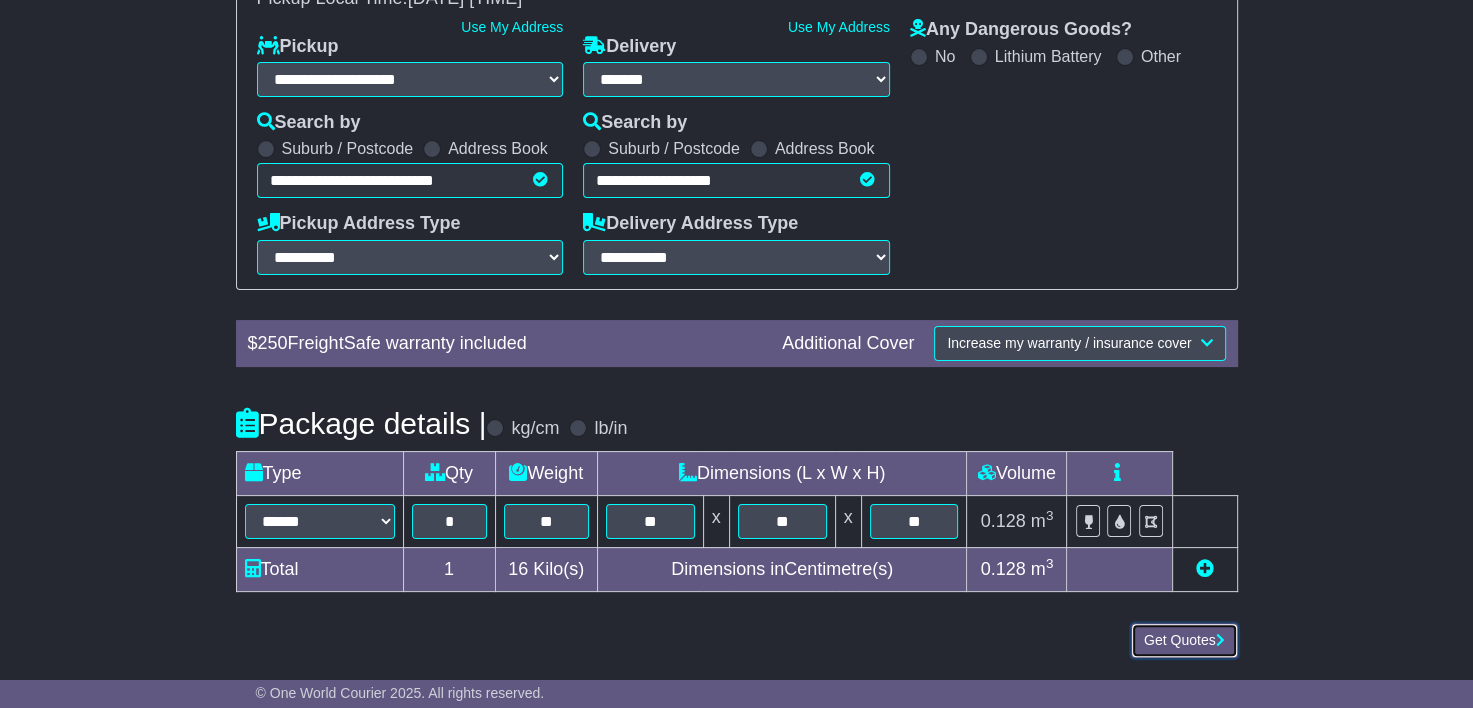 click on "Get Quotes" at bounding box center [1184, 640] 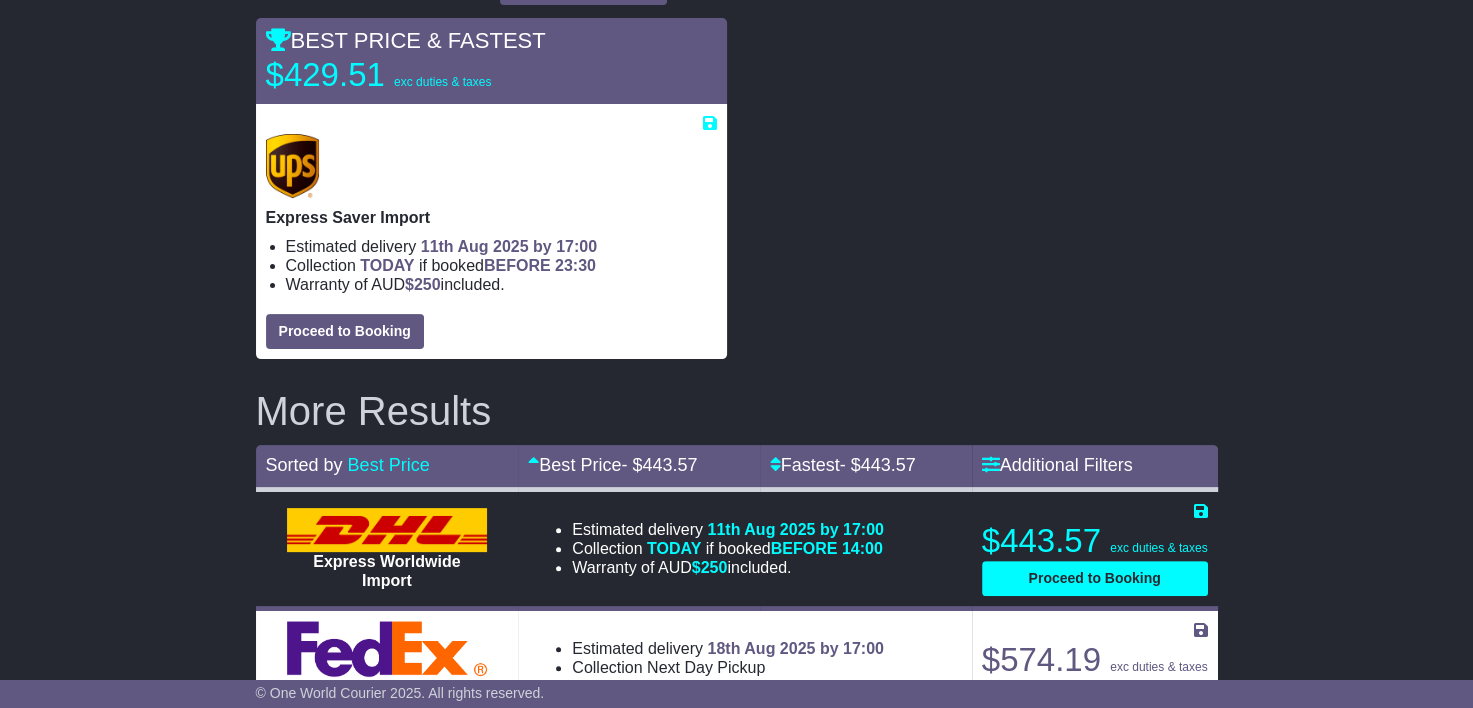 scroll, scrollTop: 240, scrollLeft: 0, axis: vertical 